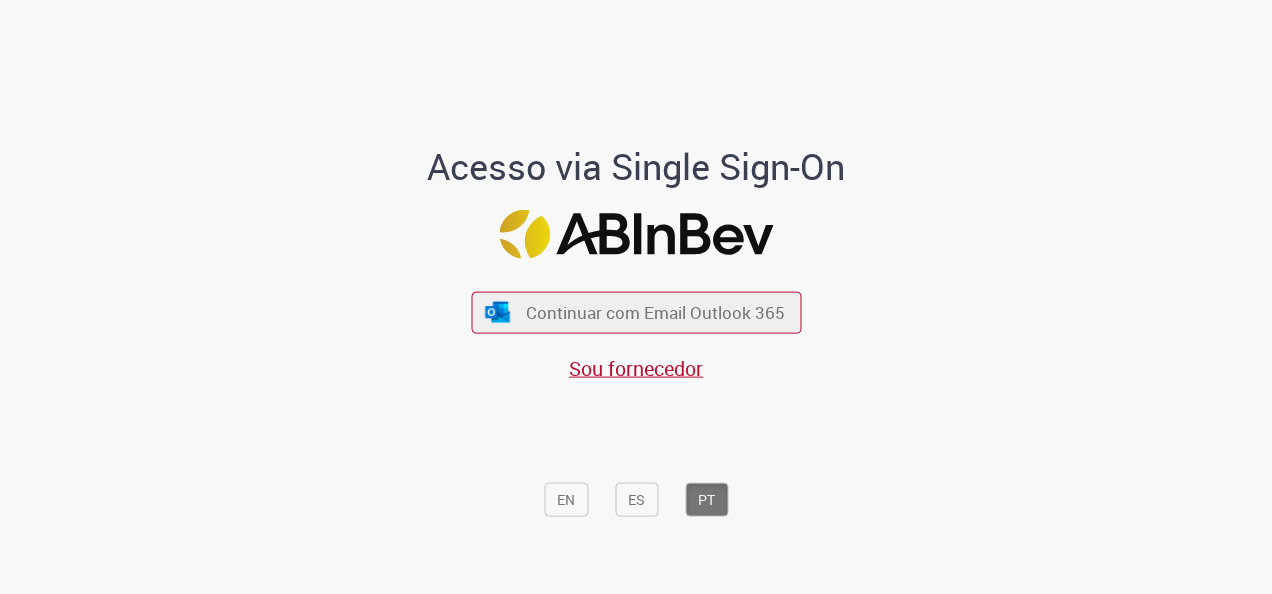 scroll, scrollTop: 0, scrollLeft: 0, axis: both 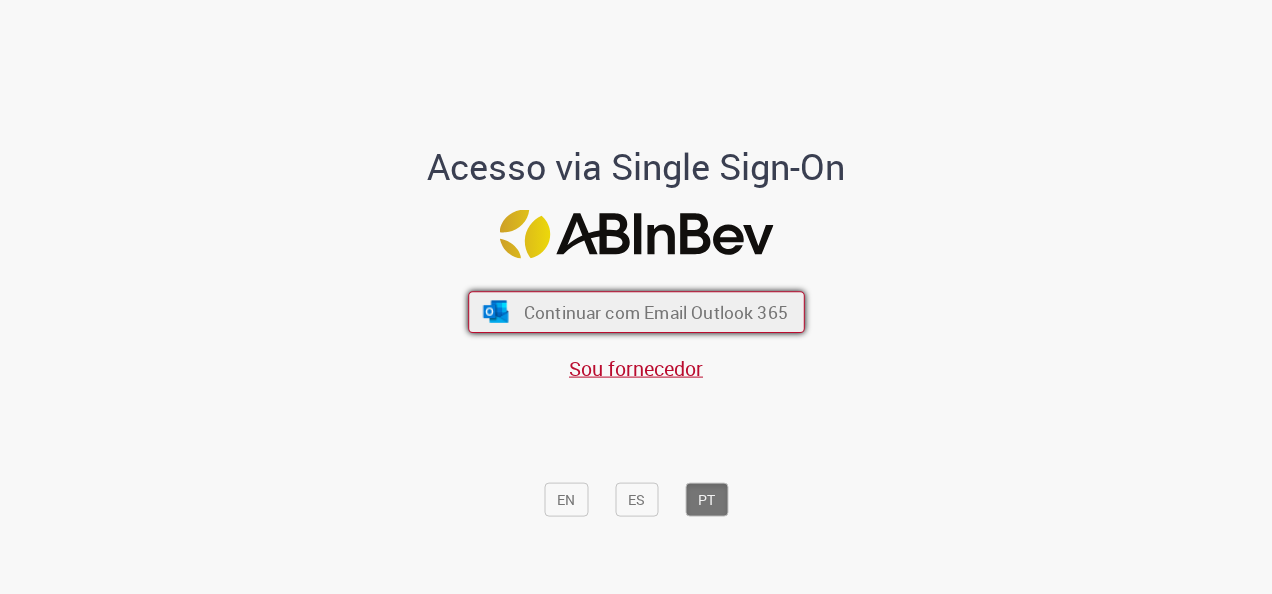 click on "Continuar com Email Outlook 365" at bounding box center [636, 312] 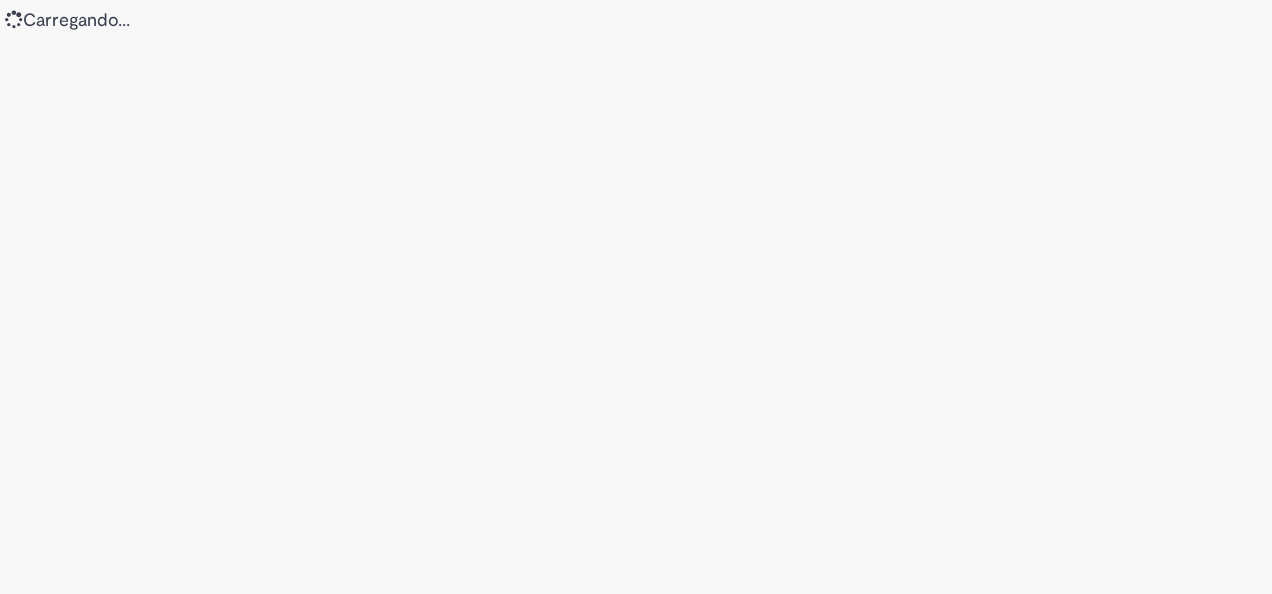 scroll, scrollTop: 0, scrollLeft: 0, axis: both 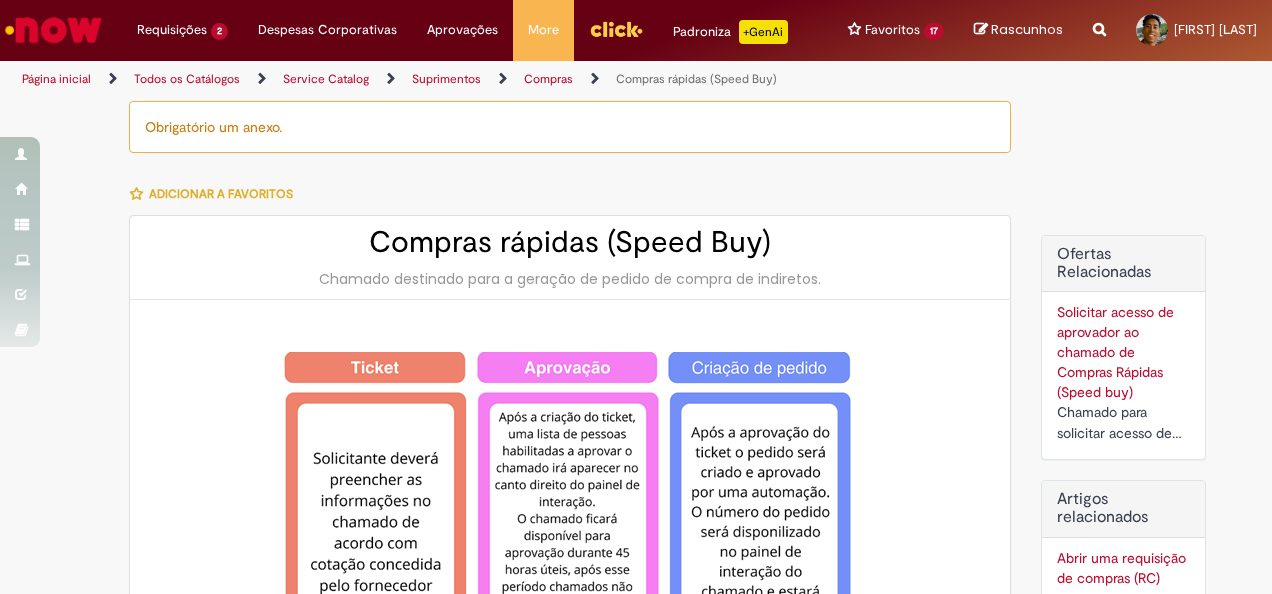 type on "********" 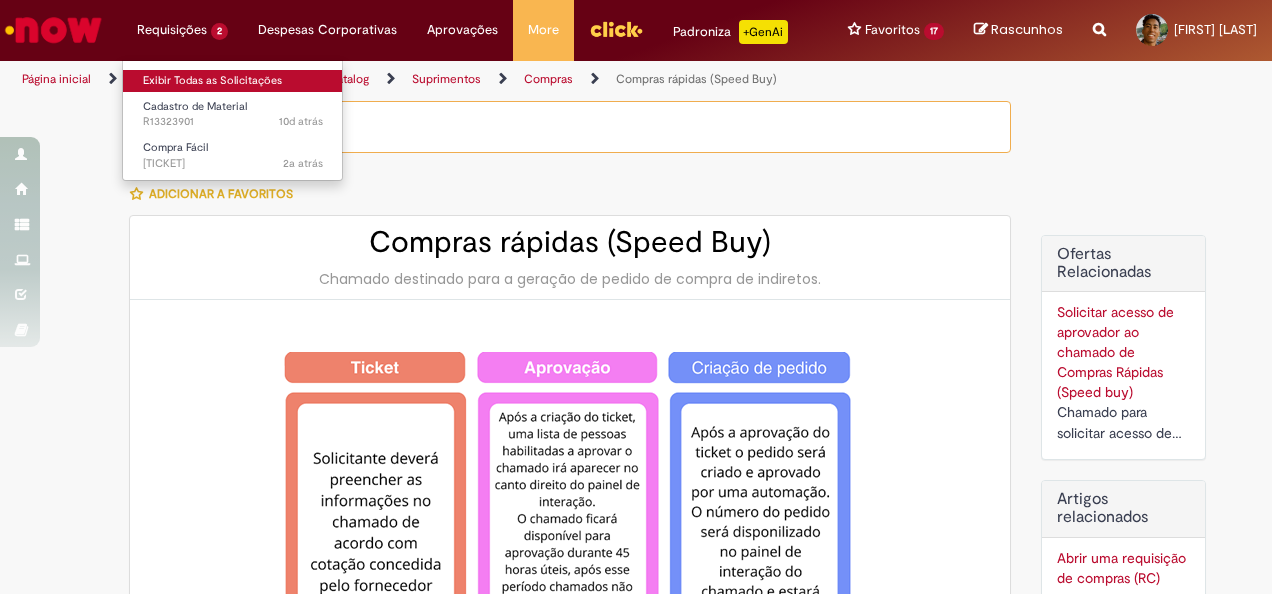 click on "Exibir Todas as Solicitações" at bounding box center (233, 81) 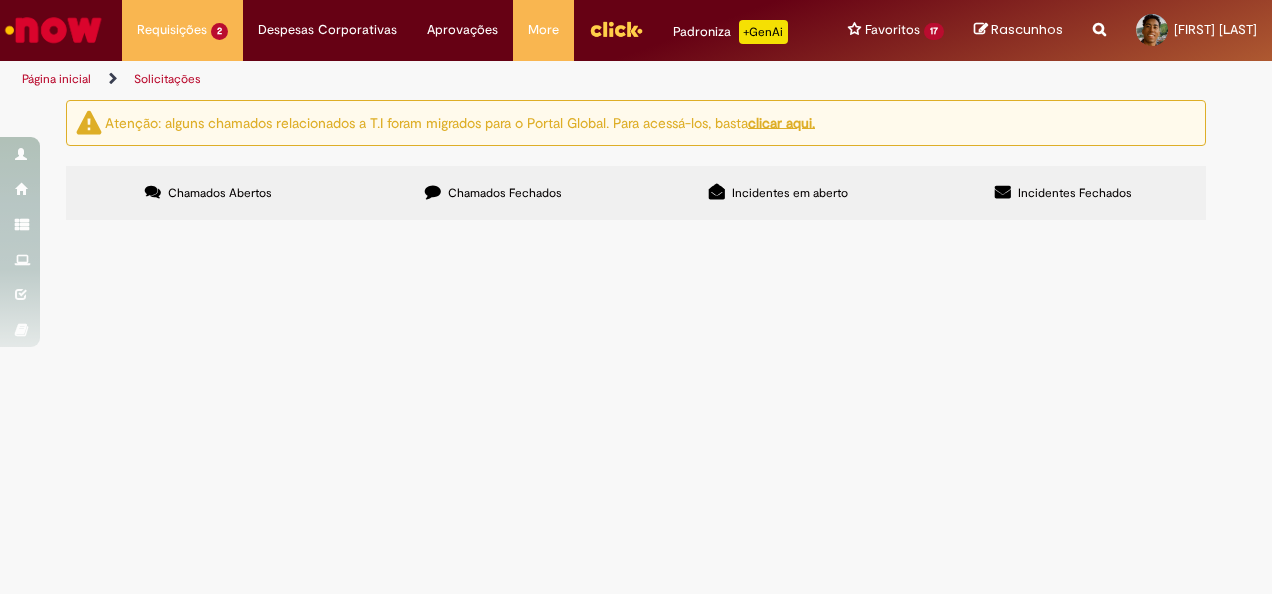 click on "Chamados Fechados" at bounding box center [505, 193] 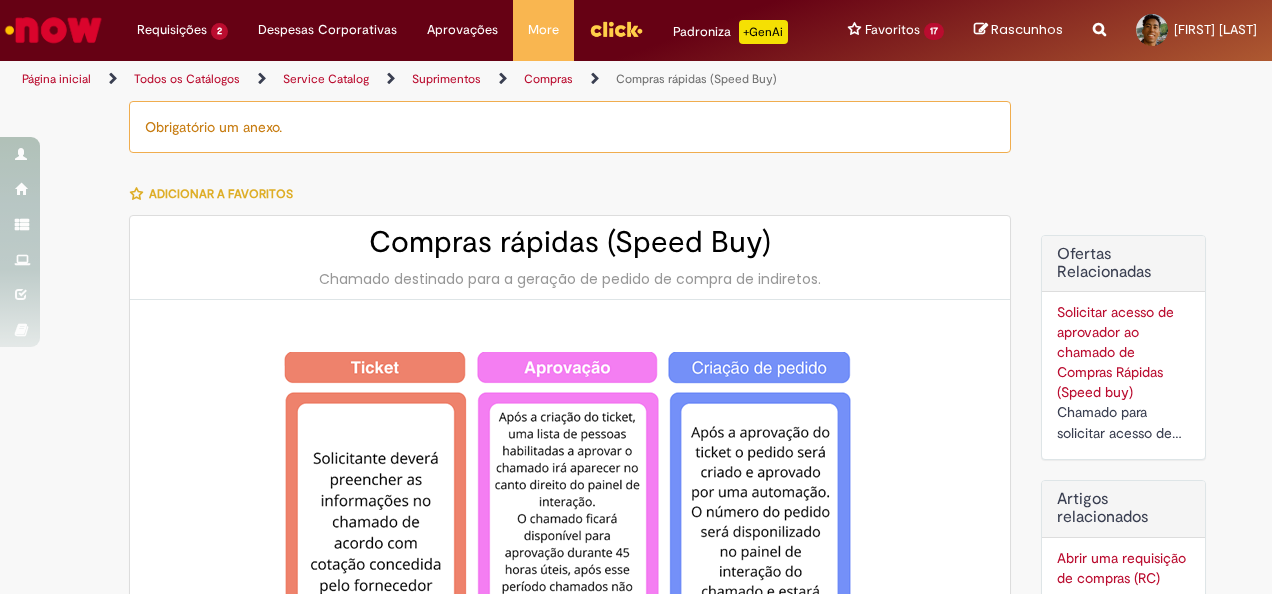 type on "********" 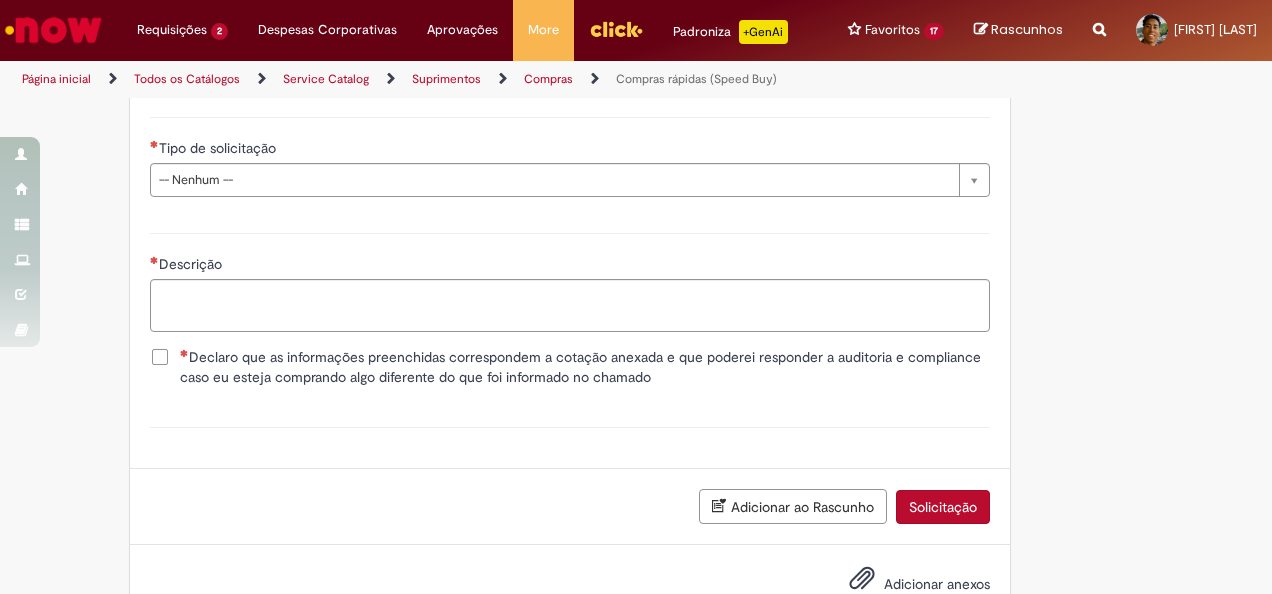 scroll, scrollTop: 2986, scrollLeft: 0, axis: vertical 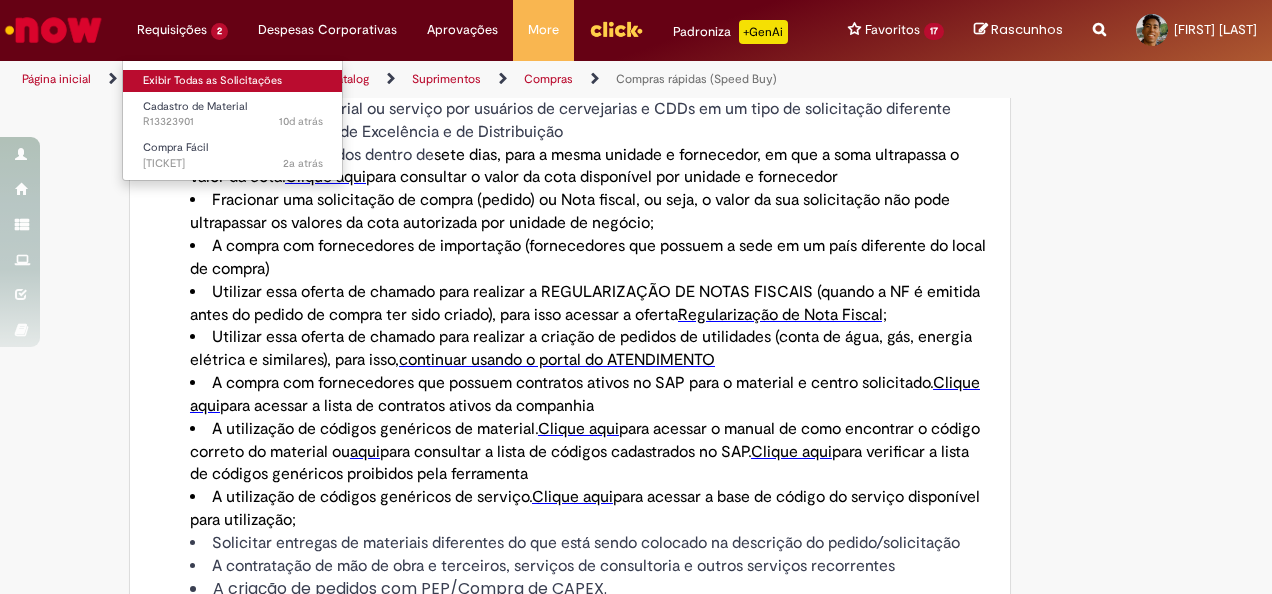 click on "Exibir Todas as Solicitações" at bounding box center [233, 81] 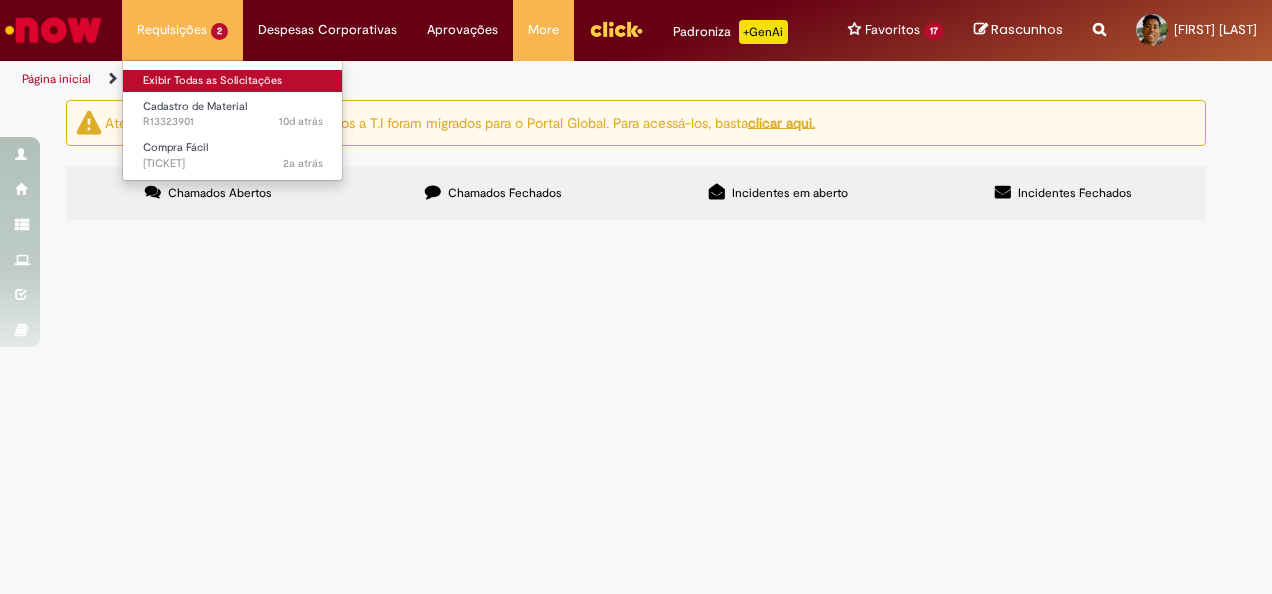 scroll, scrollTop: 0, scrollLeft: 0, axis: both 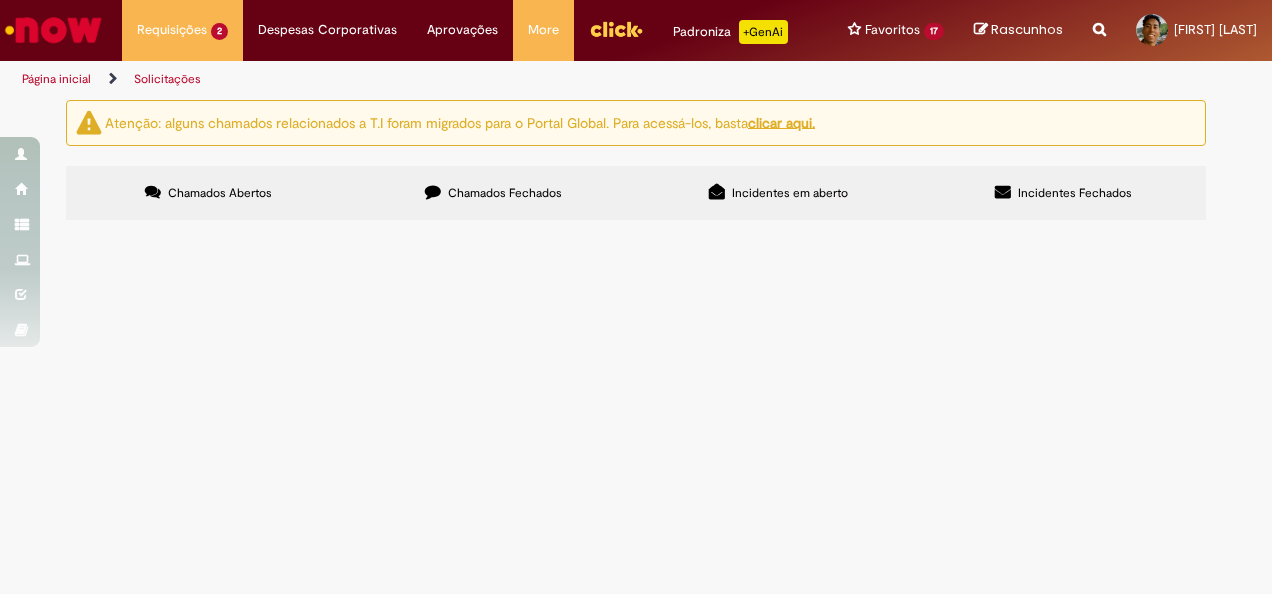 click on "Chamados Fechados" at bounding box center (505, 193) 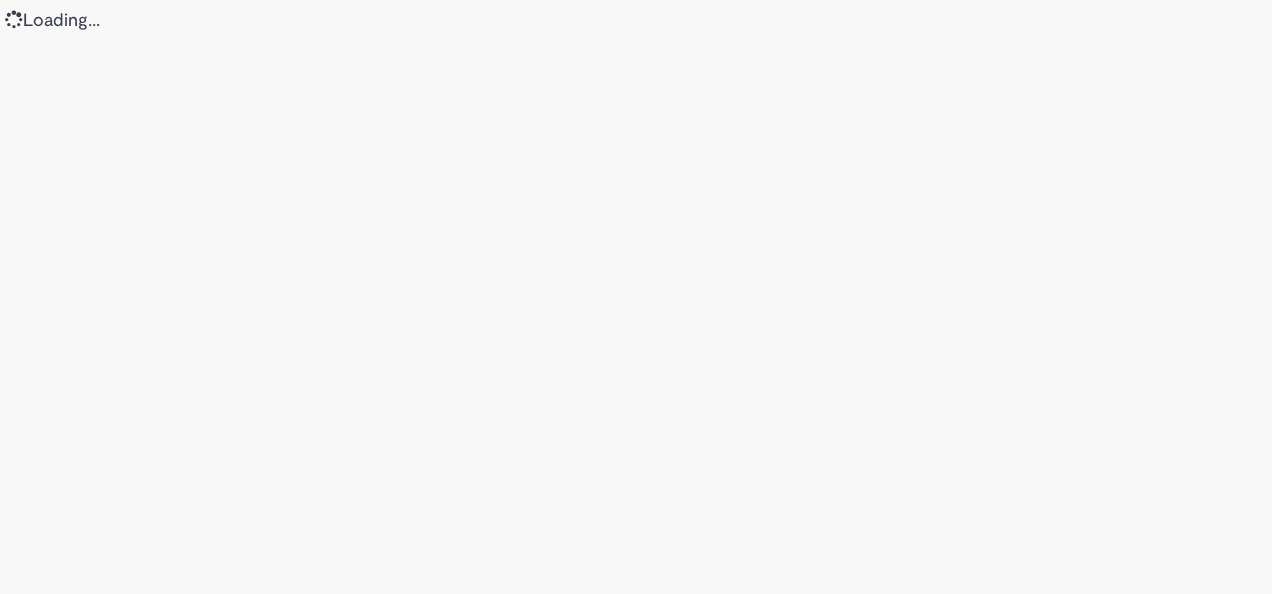 scroll, scrollTop: 0, scrollLeft: 0, axis: both 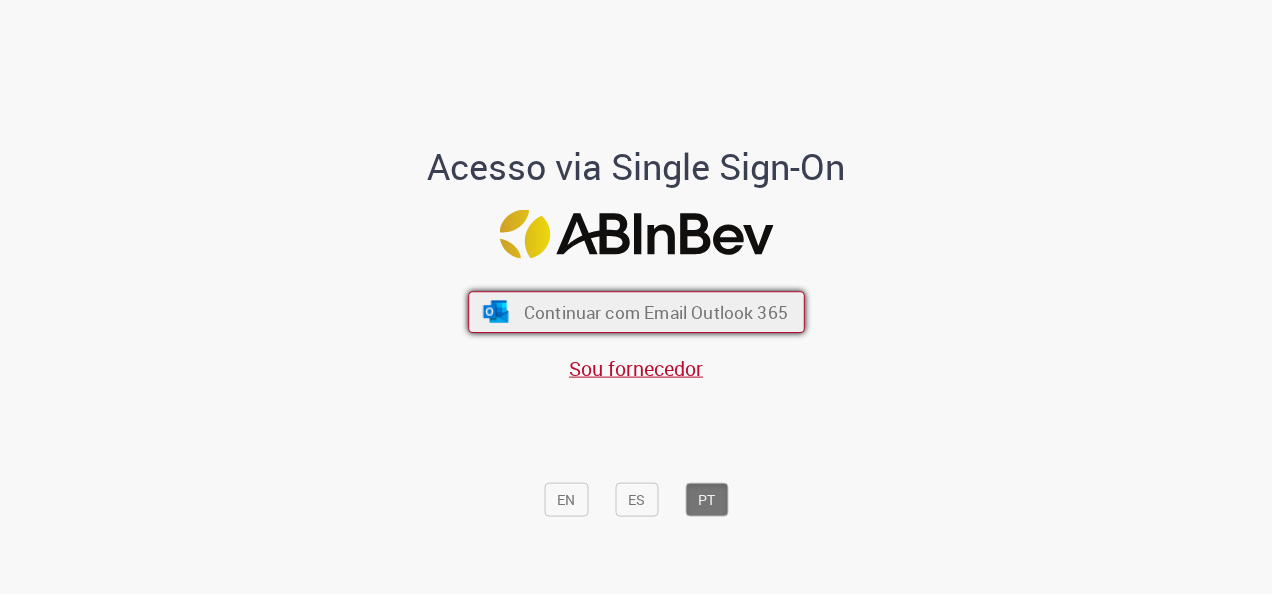 click on "Continuar com Email Outlook 365" at bounding box center [655, 312] 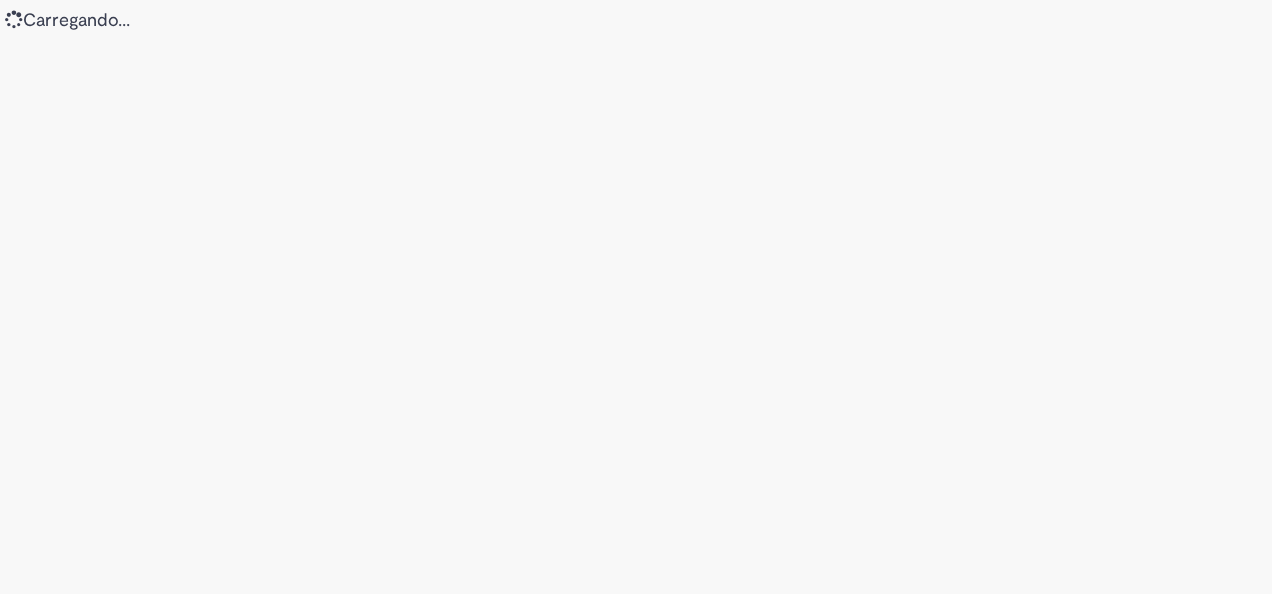 scroll, scrollTop: 0, scrollLeft: 0, axis: both 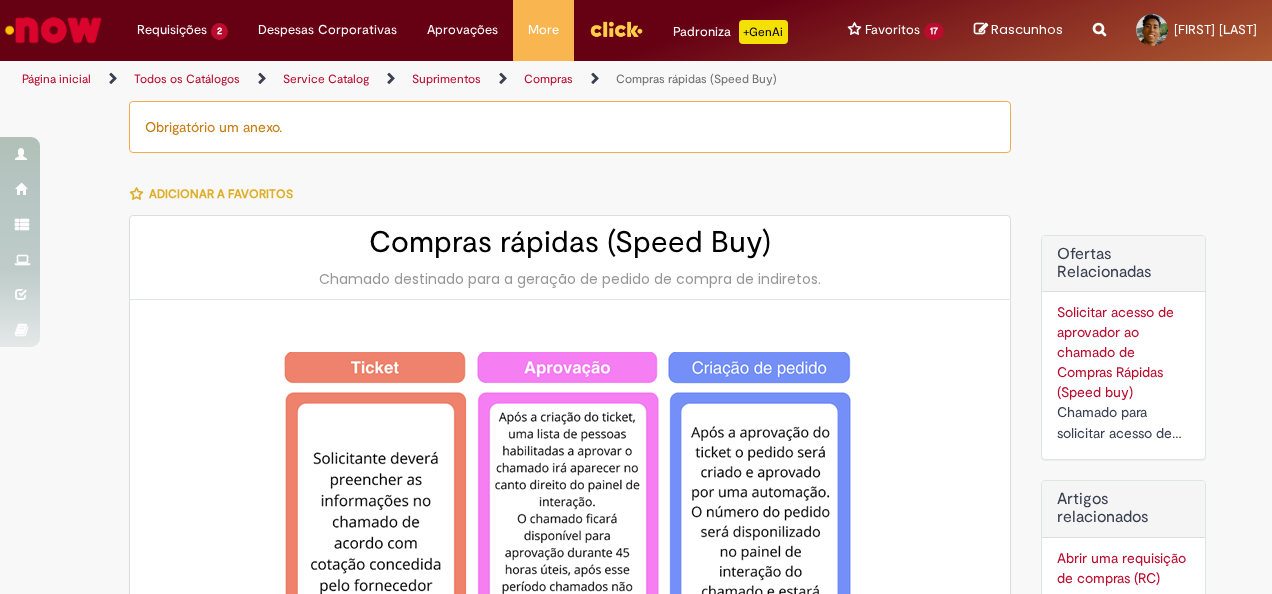 type on "********" 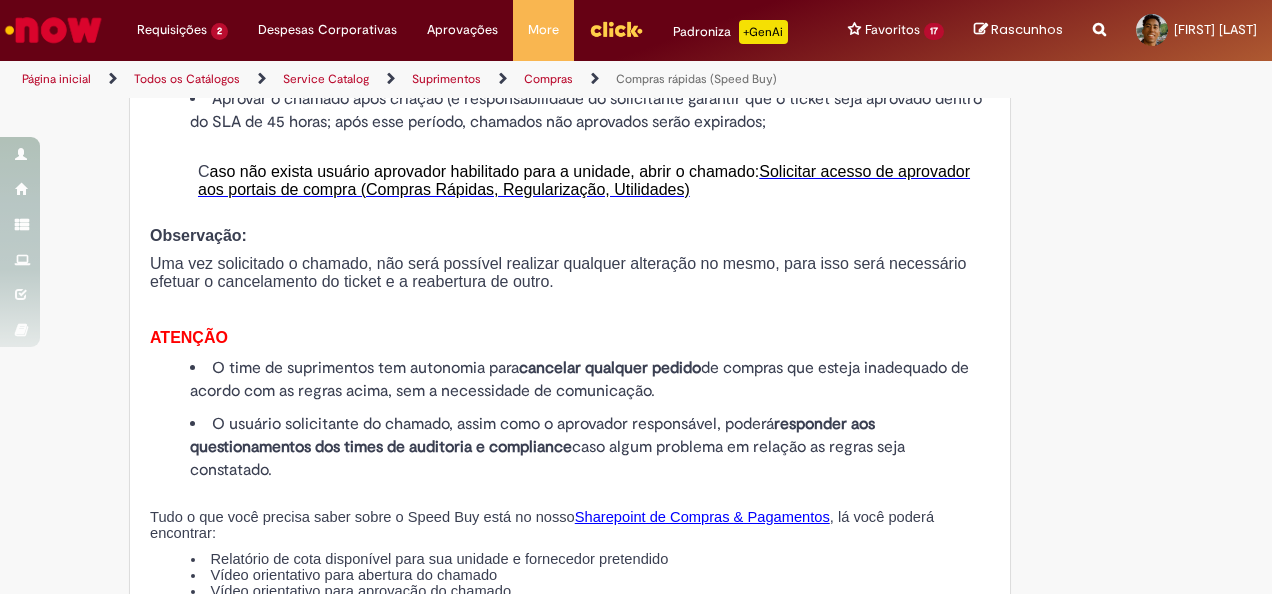 scroll, scrollTop: 1938, scrollLeft: 0, axis: vertical 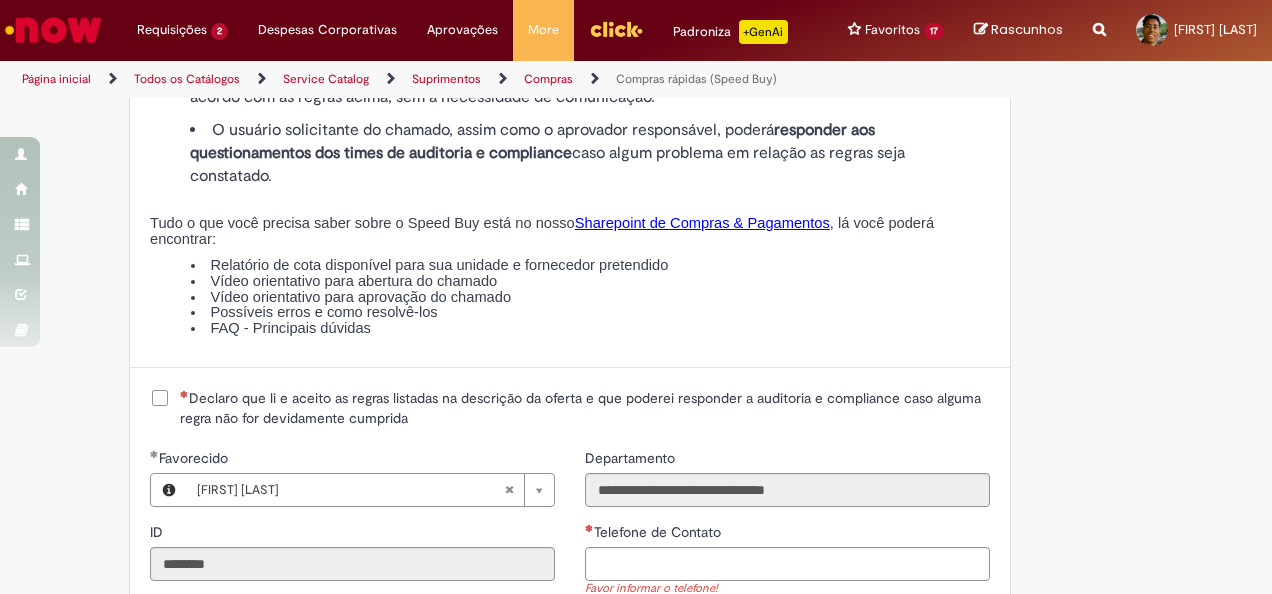 click on "Declaro que li e aceito as regras listadas na descrição da oferta e que poderei responder a auditoria e compliance caso alguma regra não for devidamente cumprida" at bounding box center (585, 408) 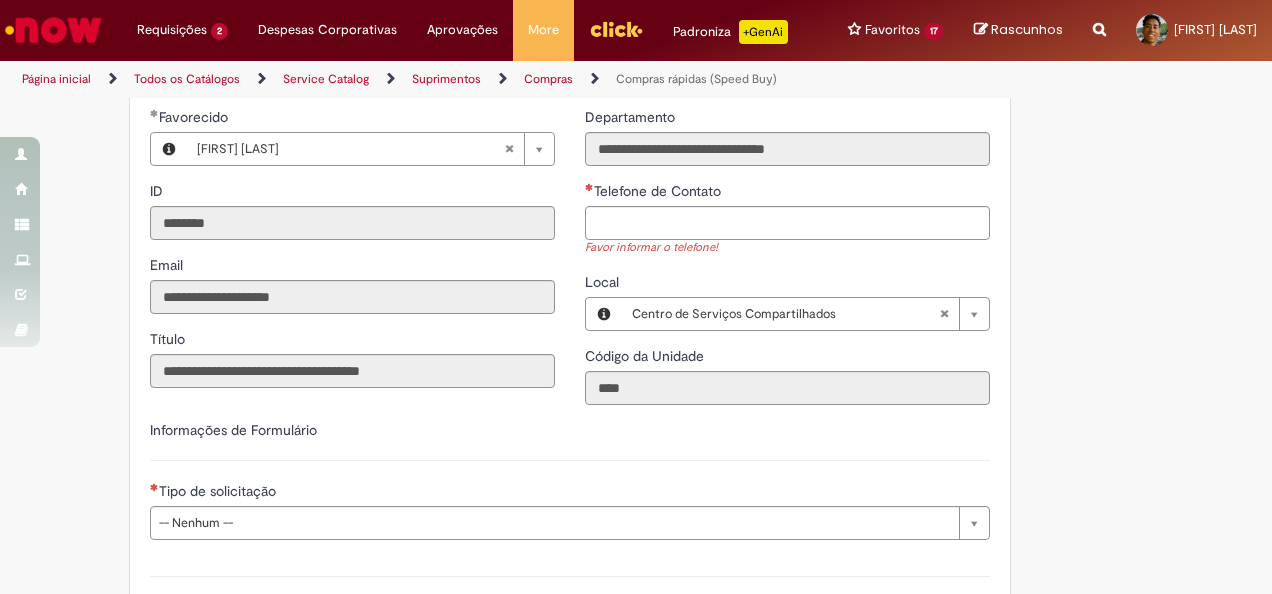 scroll, scrollTop: 2568, scrollLeft: 0, axis: vertical 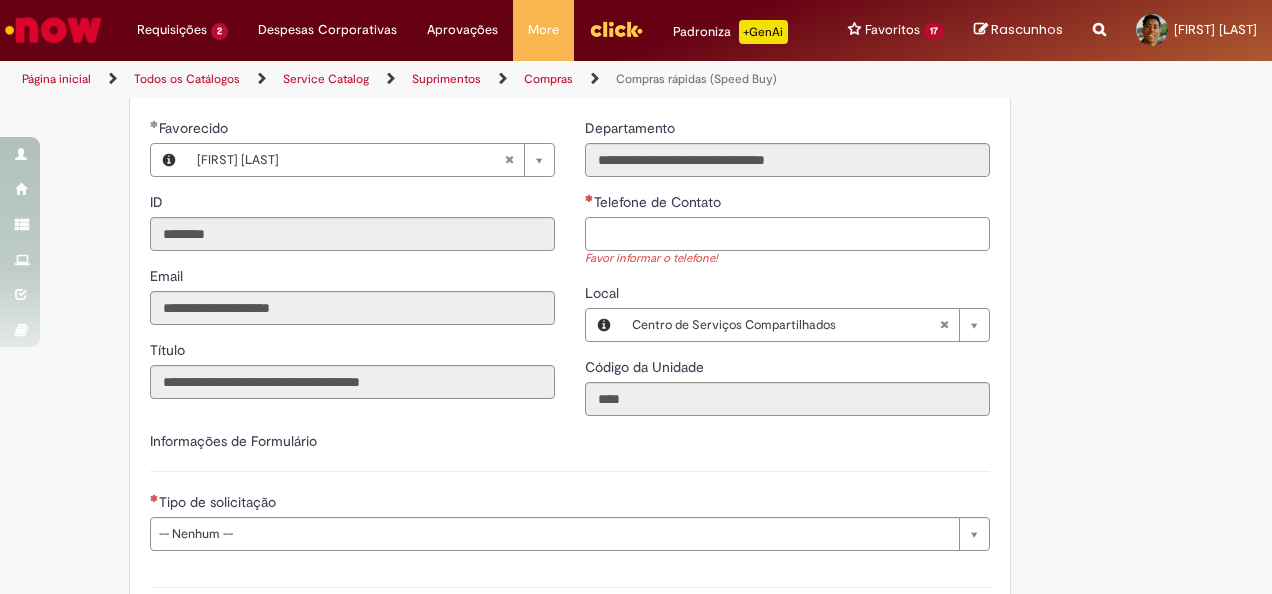 click on "Telefone de Contato" at bounding box center (787, 234) 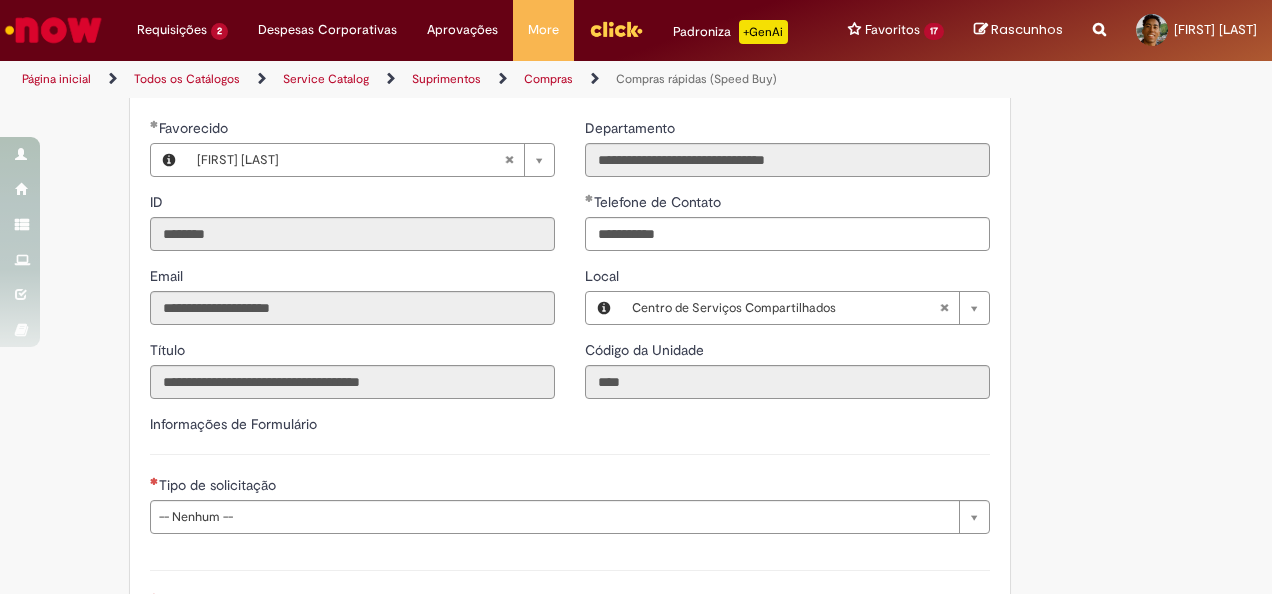 click on "Obrigatório um anexo.
Adicionar a Favoritos
Compras rápidas (Speed Buy)
Chamado destinado para a geração de pedido de compra de indiretos.
O Speed buy é a ferramenta oficial para a geração de pedidos de compra que atenda aos seguintes requisitos:
Compras de material e serviço indiretos
Compras inferiores a R$13.000 *
Compras com fornecedores nacionais
Compras de material sem contrato ativo no SAP para o centro solicitado
* Essa cota é referente ao tipo de solicitação padrão de Speed buy. Os chamados com cotas especiais podem possuir valores divergentes.
Regras de Utilização
No campo “Tipo de Solicitação” selecionar a opção correspondente a sua unidade de negócio.
Solicitação Padrão de Speed buy:
Fábricas, centros de Excelência e de Distribuição:  habilitado para todos usuários ambev
Ativos   de TI:" at bounding box center (636, -739) 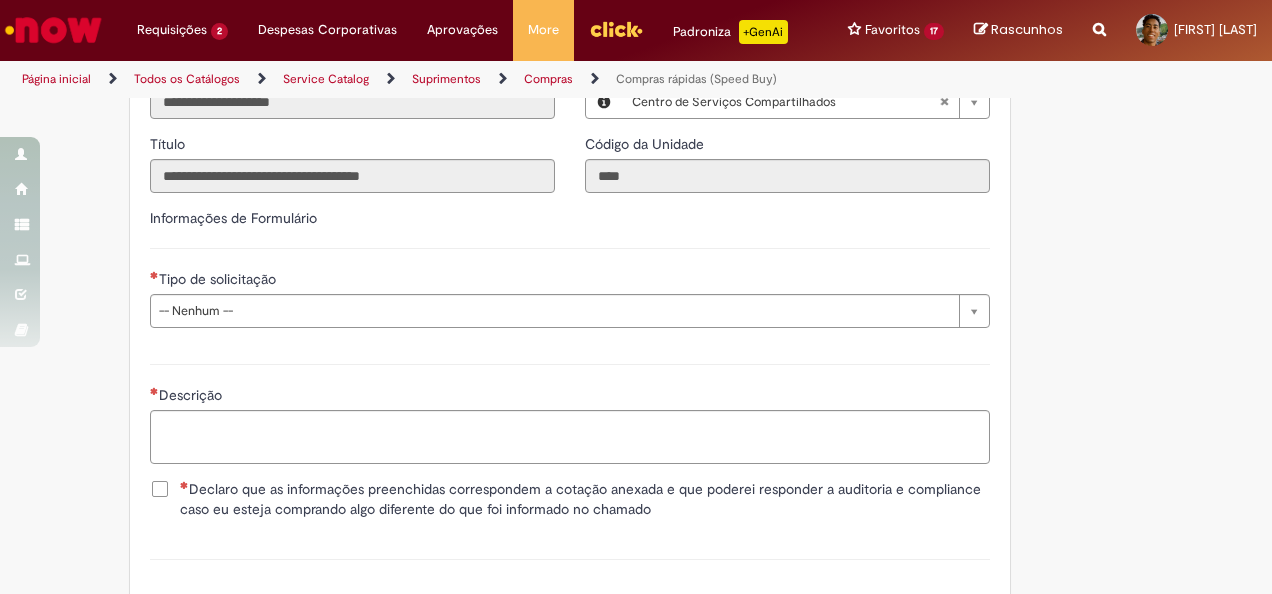 scroll, scrollTop: 2798, scrollLeft: 0, axis: vertical 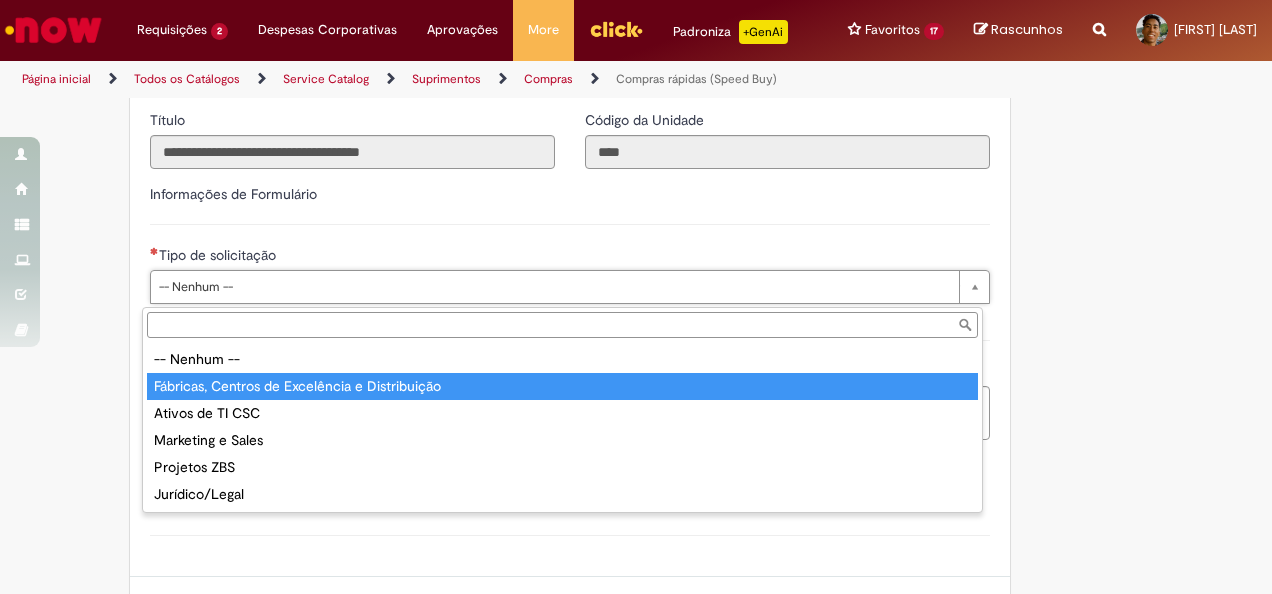 drag, startPoint x: 459, startPoint y: 379, endPoint x: 444, endPoint y: 388, distance: 17.492855 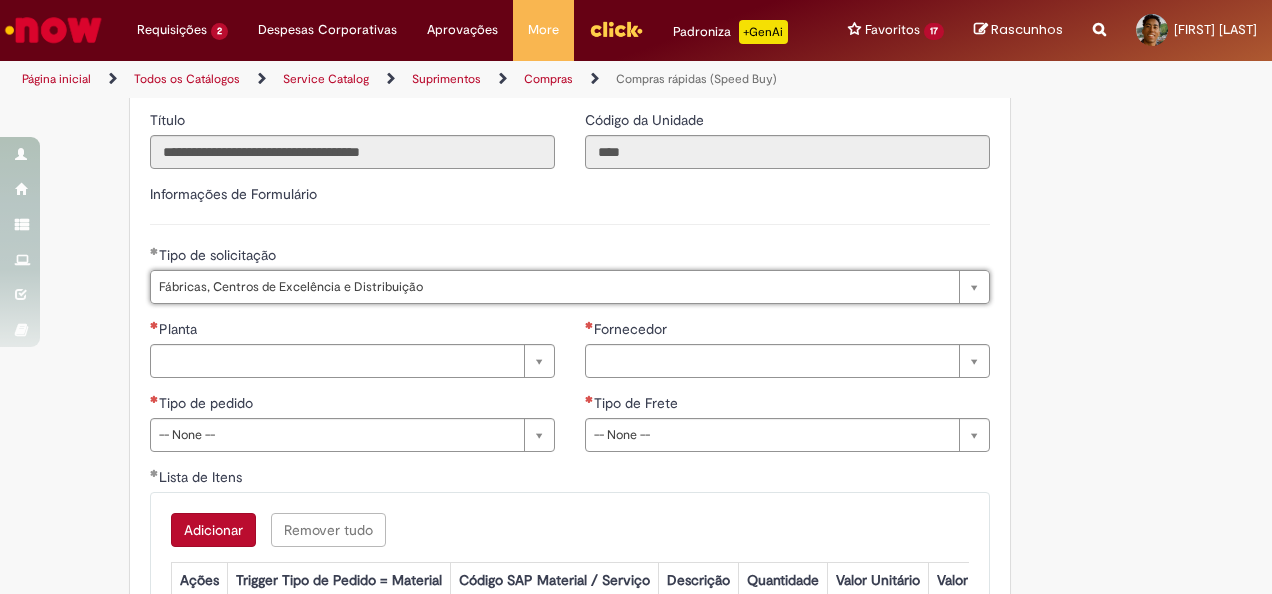 click on "**********" at bounding box center [570, 251] 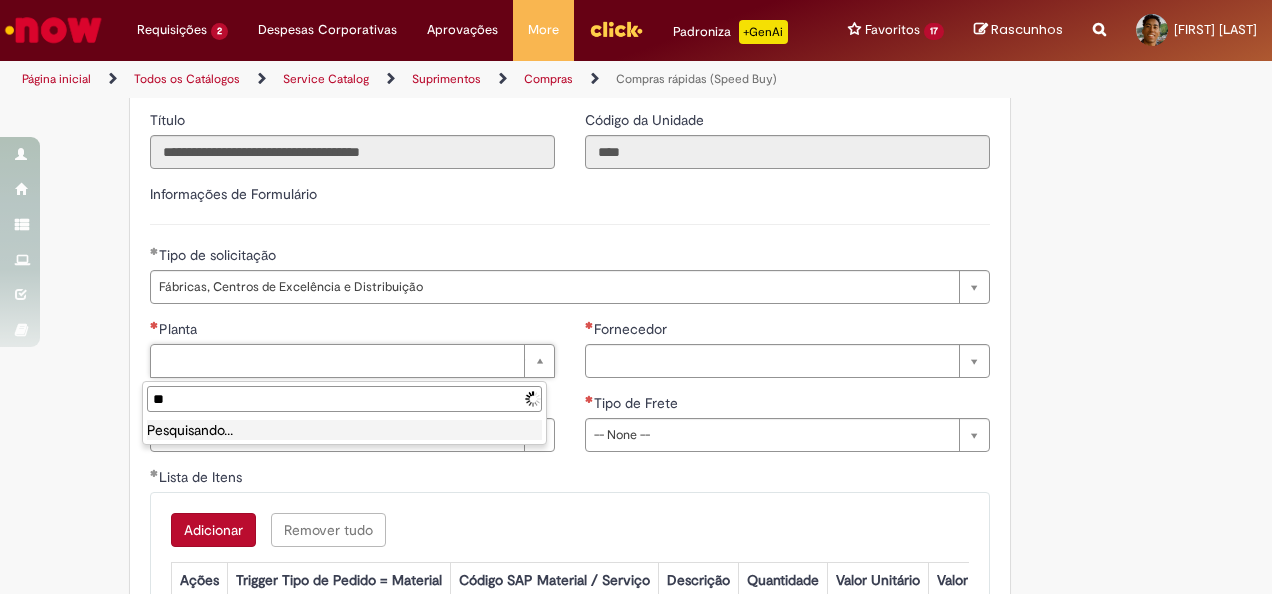 type on "*" 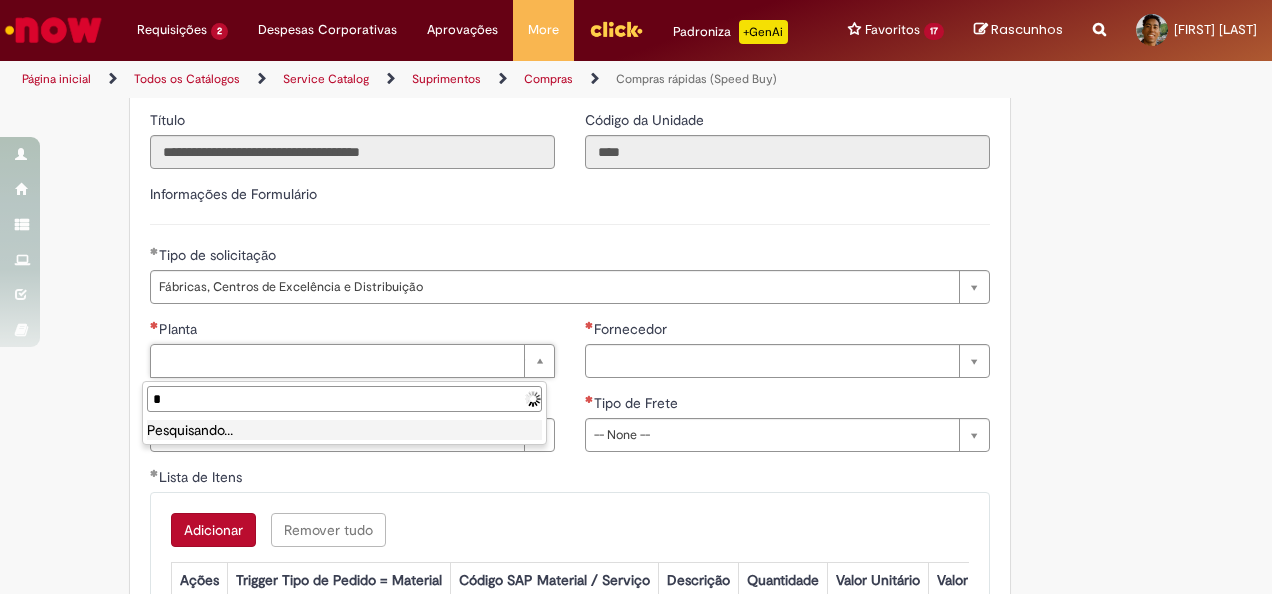 type 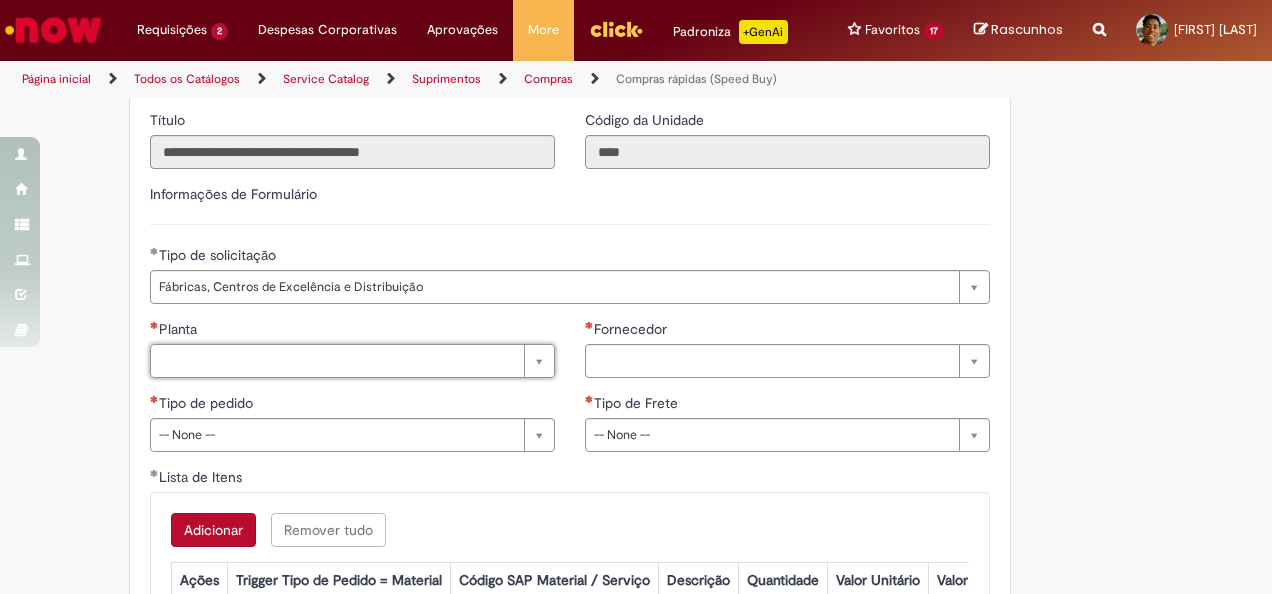 type on "*" 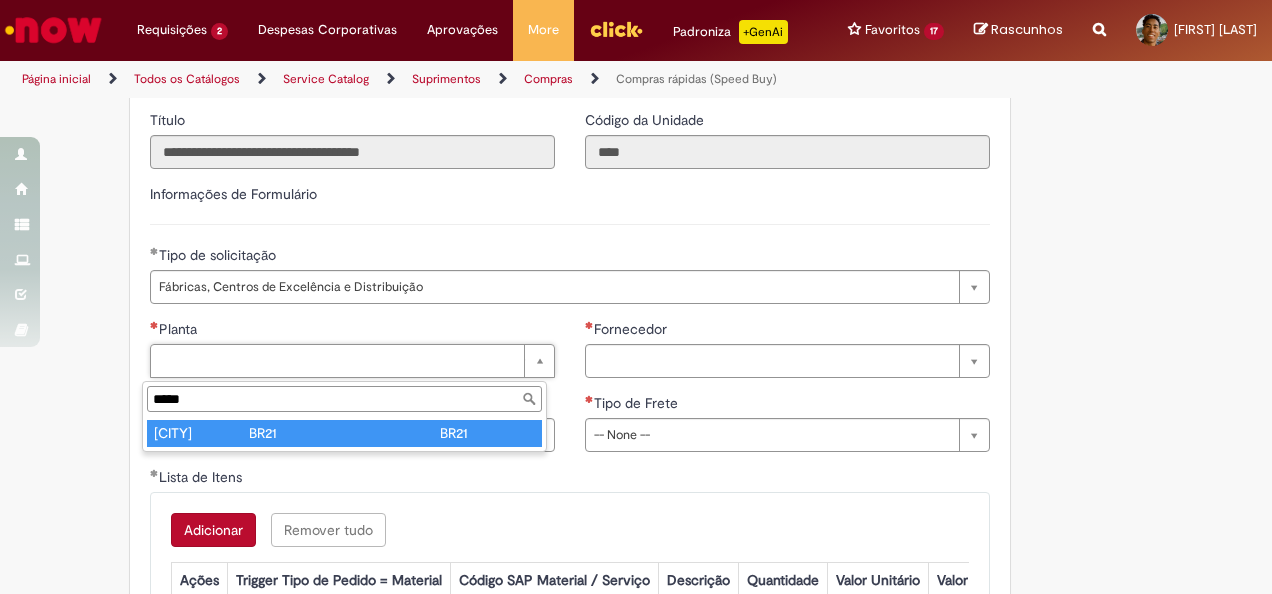 type on "*****" 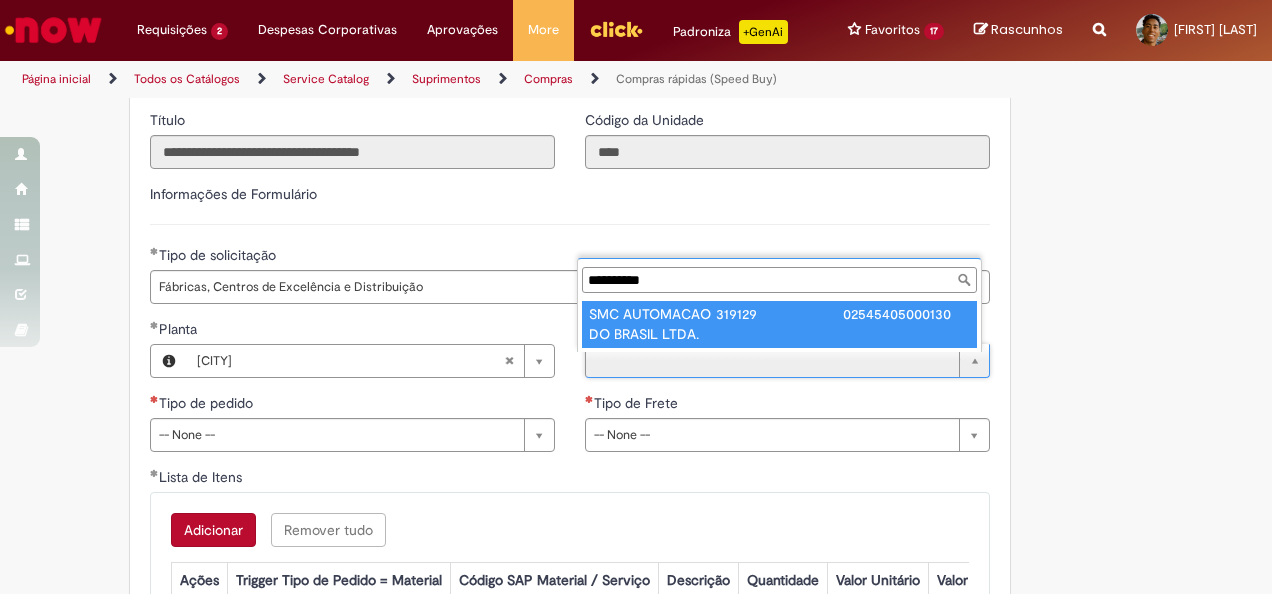 type on "**********" 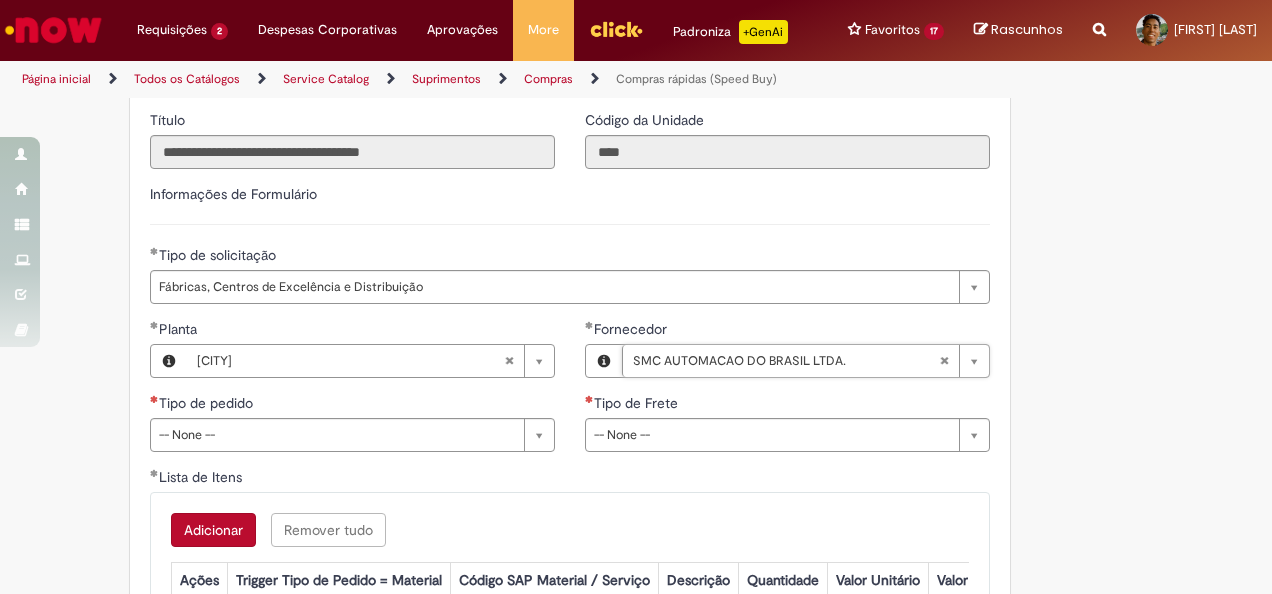 click on "Obrigatório um anexo.
Adicionar a Favoritos
Compras rápidas (Speed Buy)
Chamado destinado para a geração de pedido de compra de indiretos.
O Speed buy é a ferramenta oficial para a geração de pedidos de compra que atenda aos seguintes requisitos:
Compras de material e serviço indiretos
Compras inferiores a R$13.000 *
Compras com fornecedores nacionais
Compras de material sem contrato ativo no SAP para o centro solicitado
* Essa cota é referente ao tipo de solicitação padrão de Speed buy. Os chamados com cotas especiais podem possuir valores divergentes.
Regras de Utilização
No campo “Tipo de Solicitação” selecionar a opção correspondente a sua unidade de negócio.
Solicitação Padrão de Speed buy:
Fábricas, centros de Excelência e de Distribuição:  habilitado para todos usuários ambev
Ativos   de TI:" at bounding box center (636, -743) 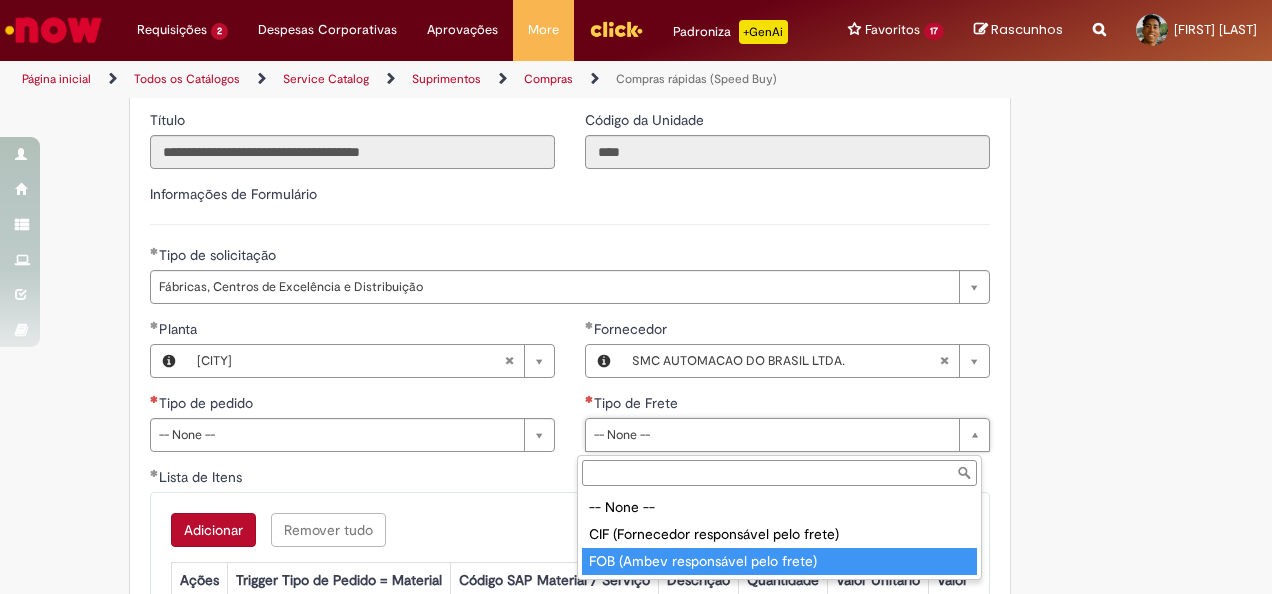 type on "**********" 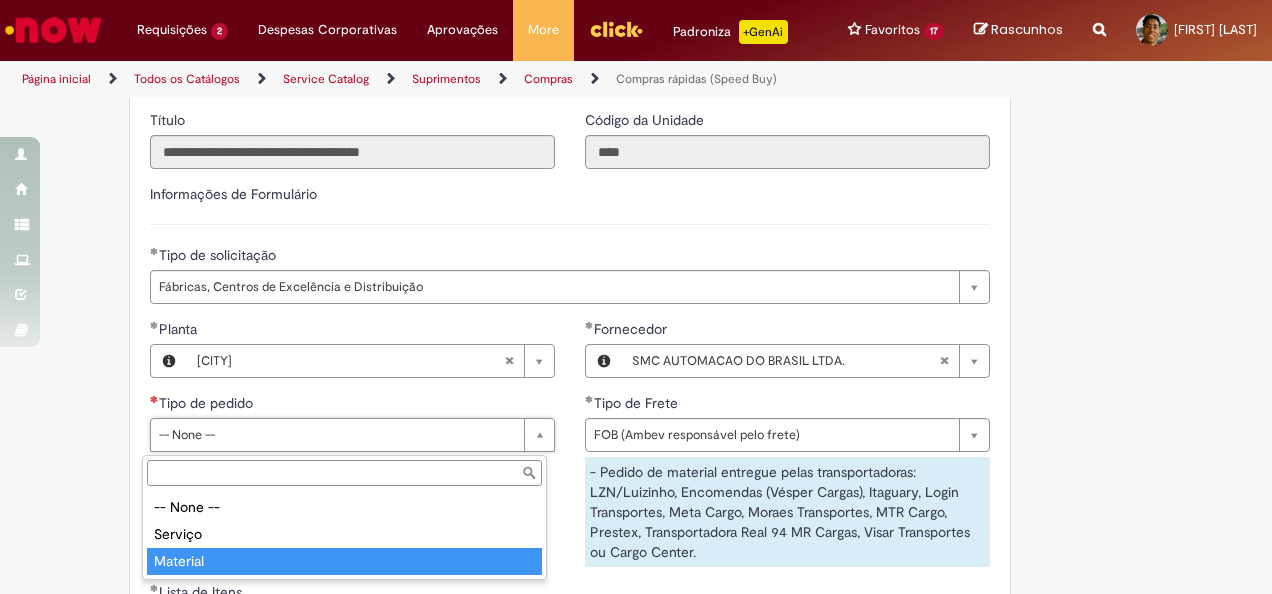 type on "********" 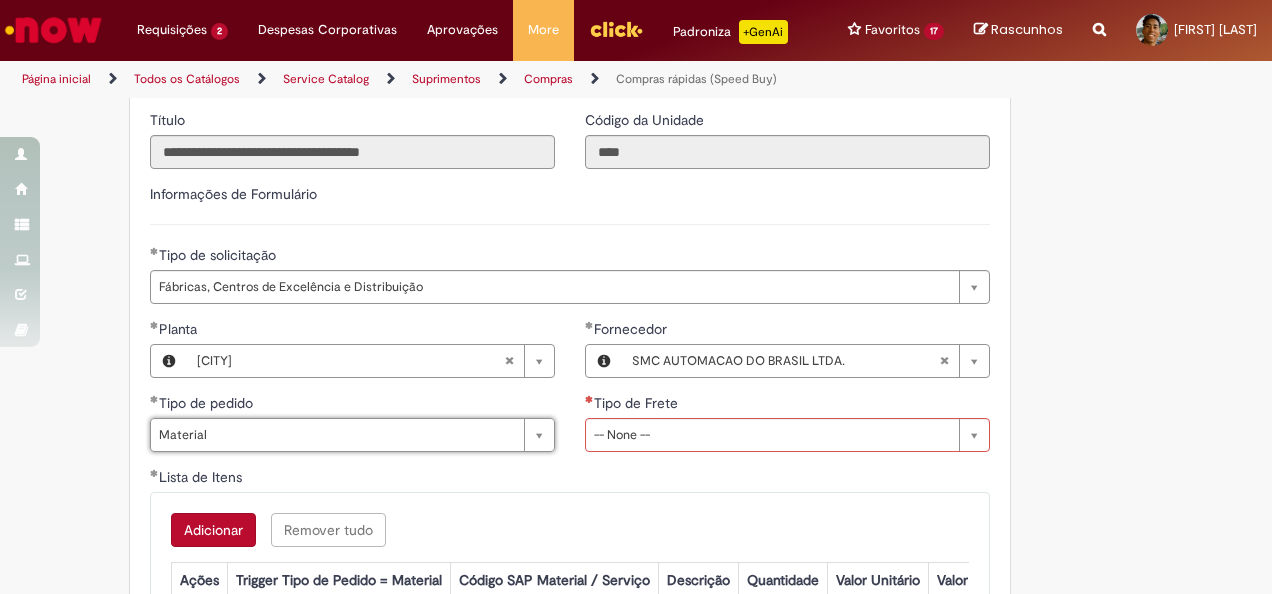 drag, startPoint x: 1133, startPoint y: 329, endPoint x: 1194, endPoint y: 375, distance: 76.40026 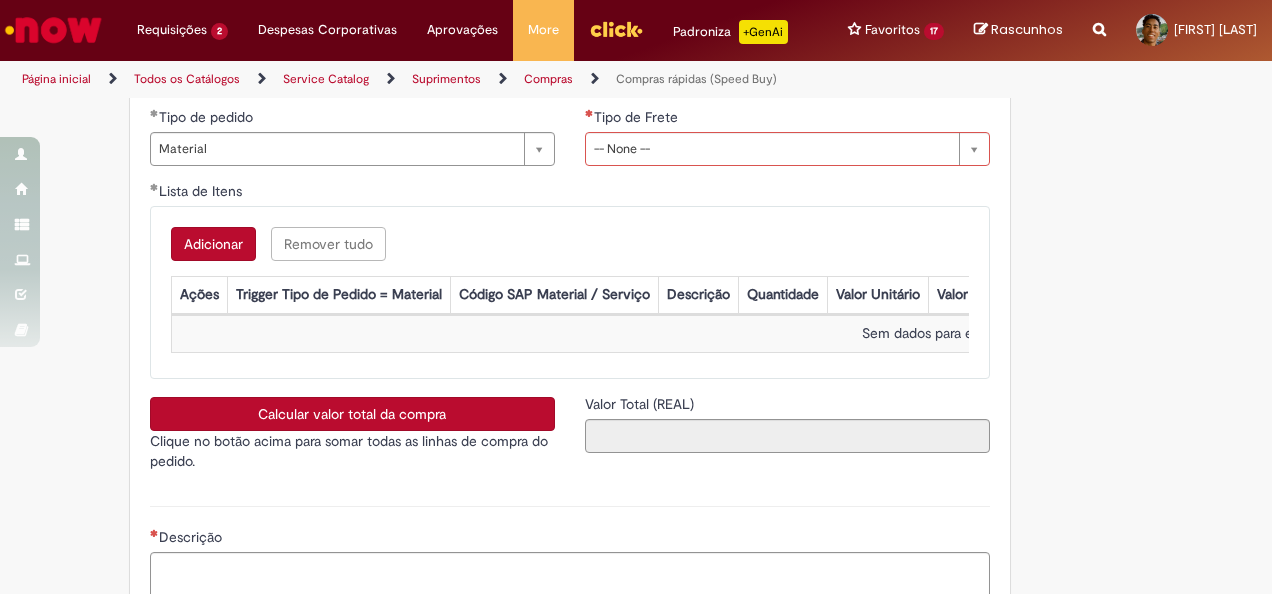 scroll, scrollTop: 3264, scrollLeft: 0, axis: vertical 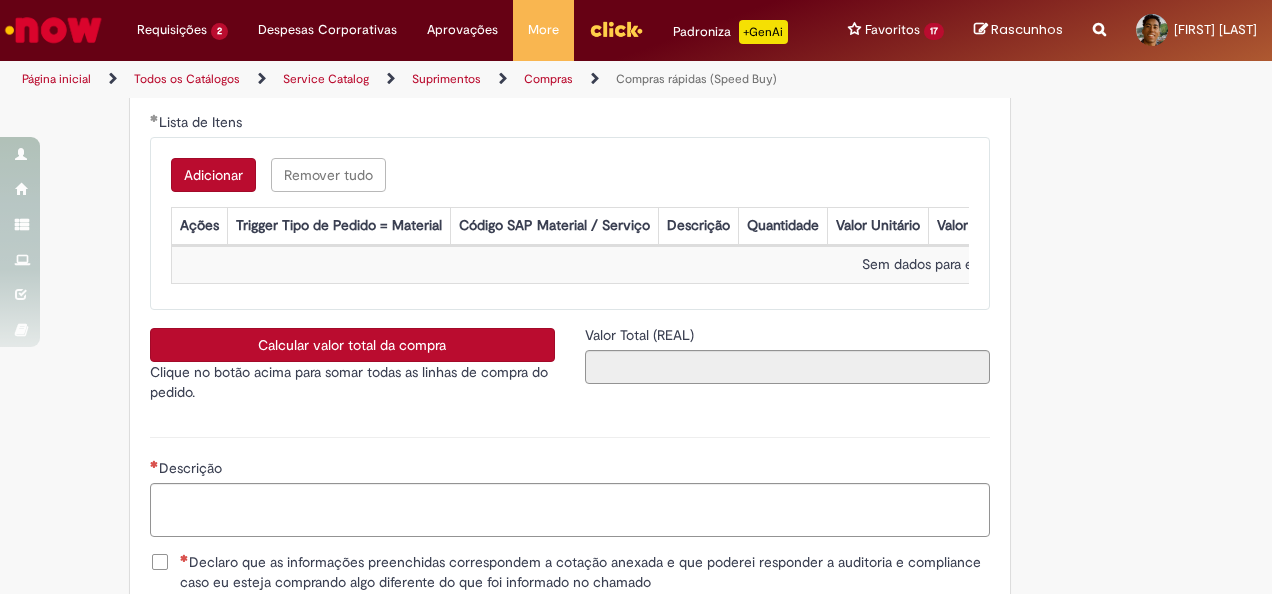 click on "Adicionar" at bounding box center (213, 175) 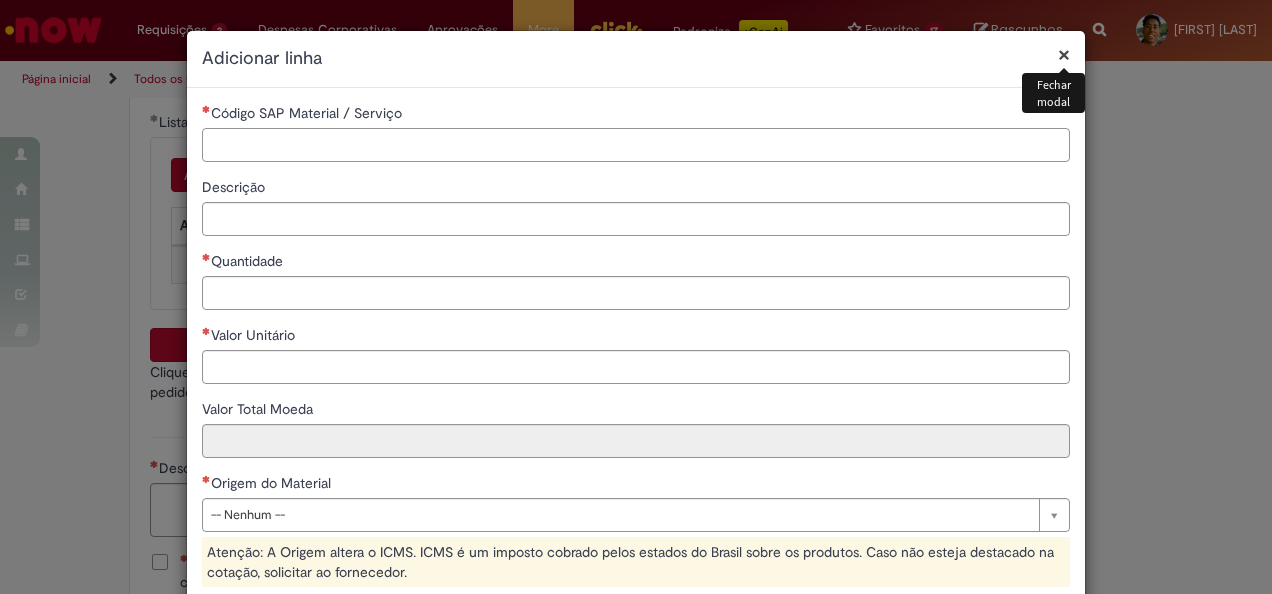 click on "Código SAP Material / Serviço" at bounding box center (636, 145) 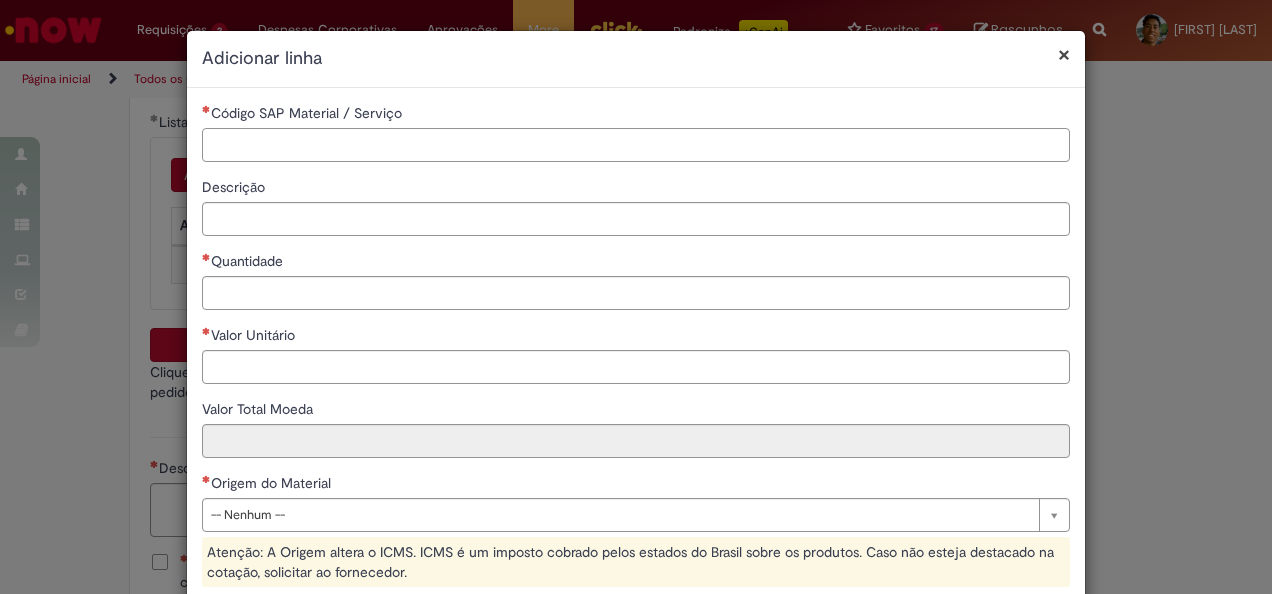 paste on "********" 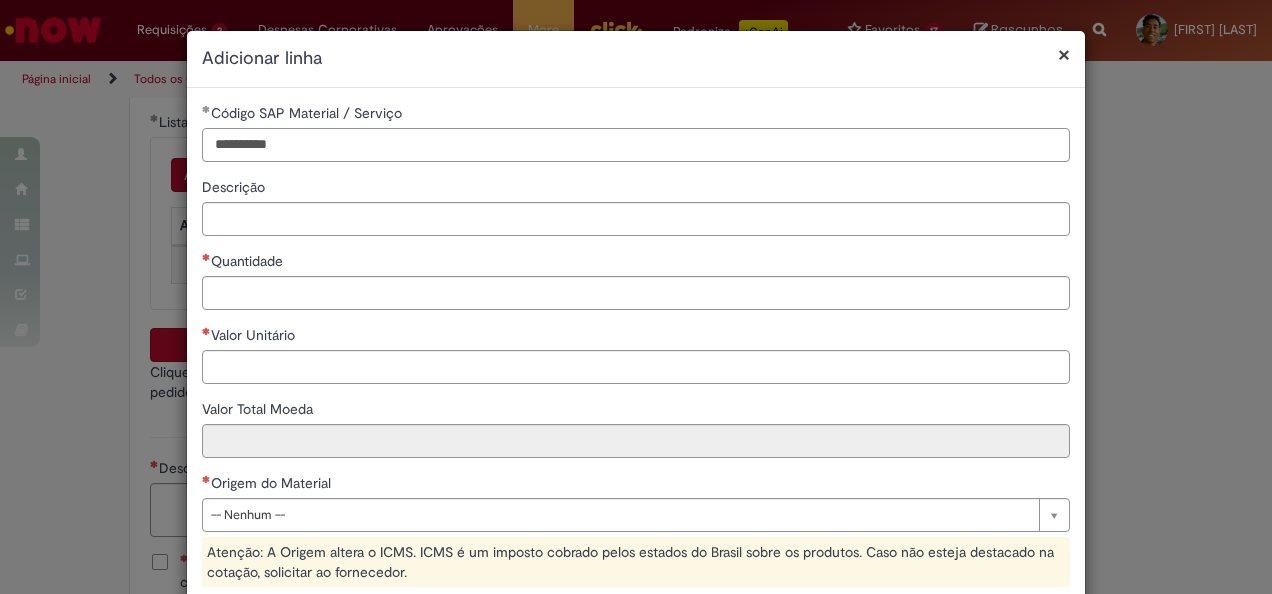 click on "********" at bounding box center (636, 145) 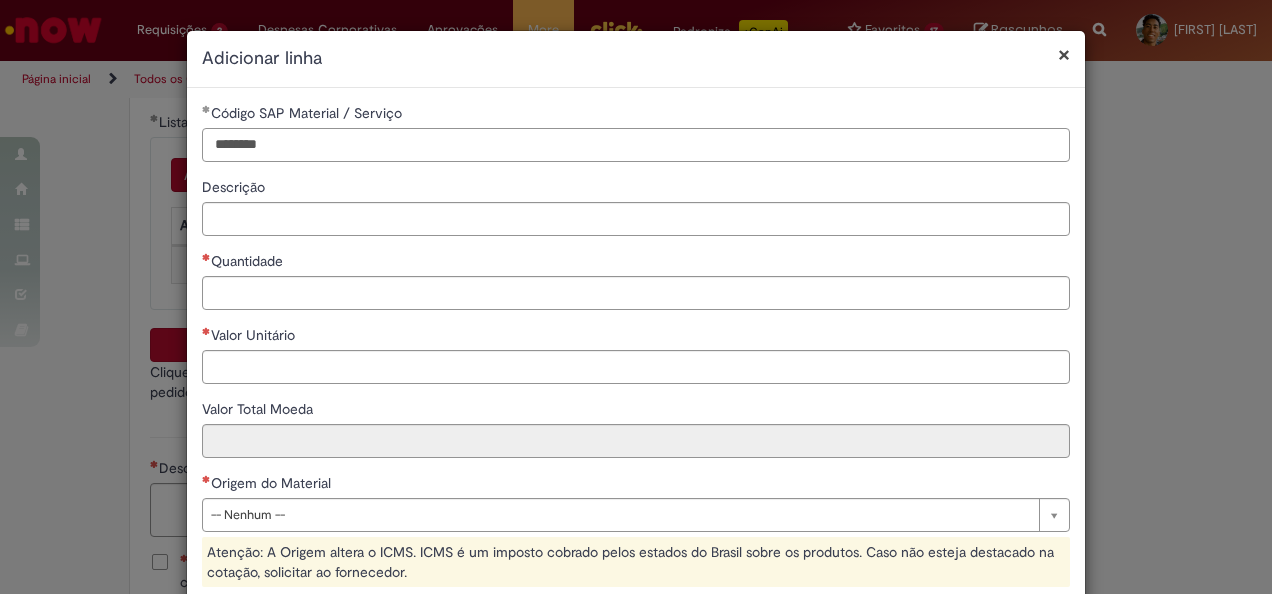 type on "********" 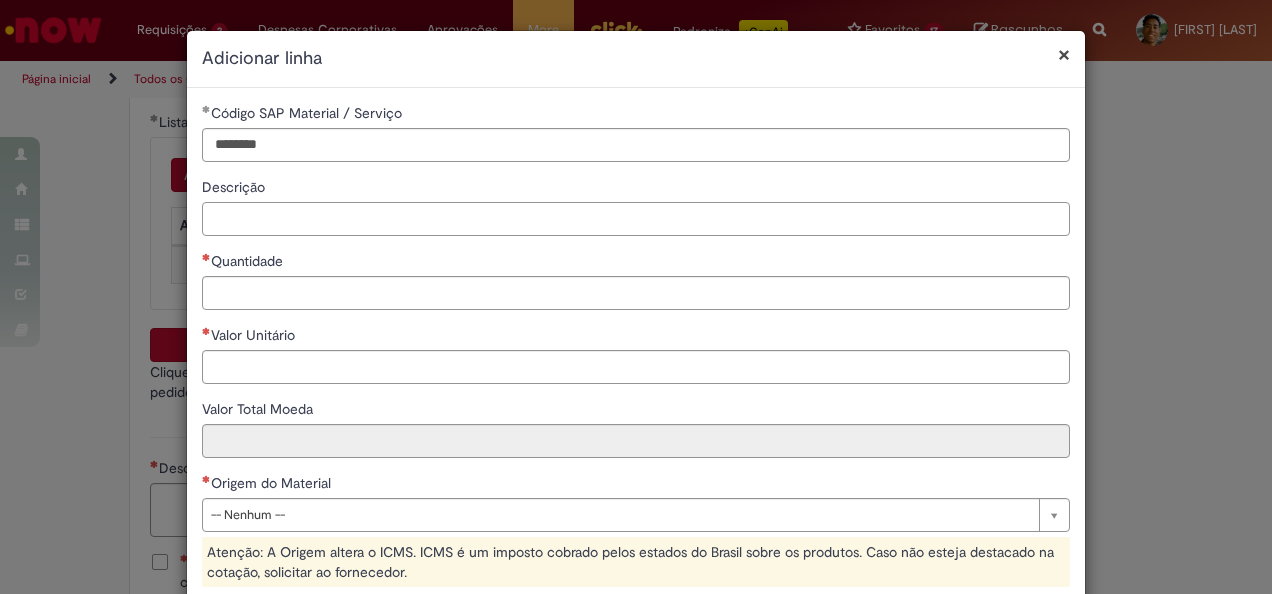 click on "Descrição" at bounding box center [636, 219] 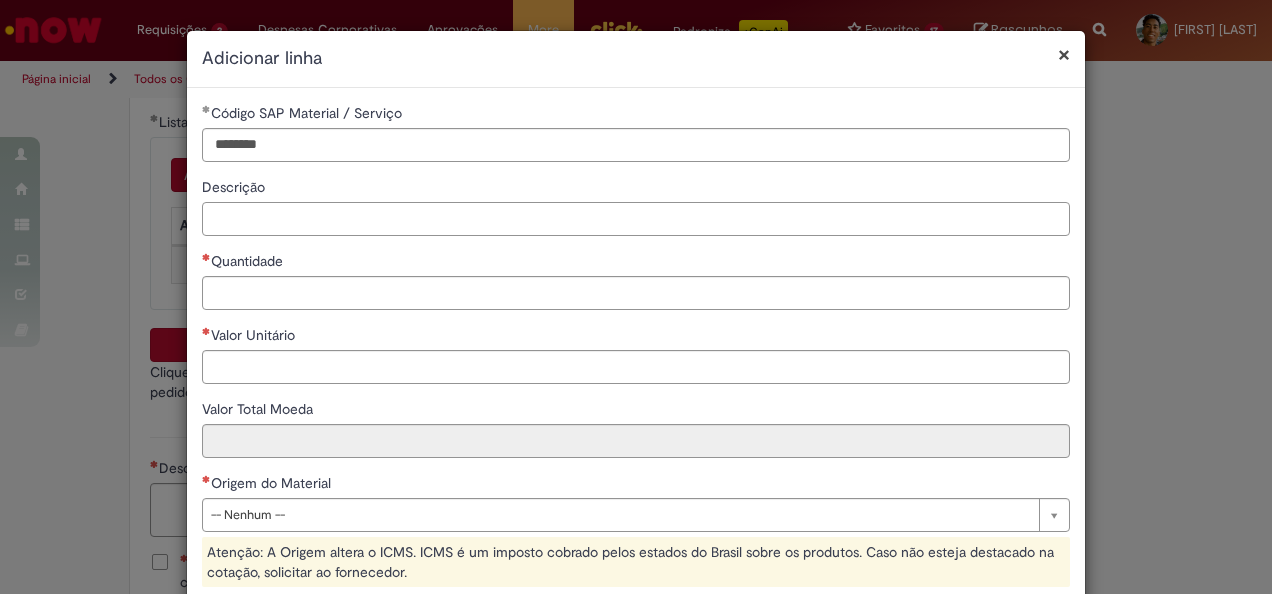 click on "Descrição" at bounding box center [636, 219] 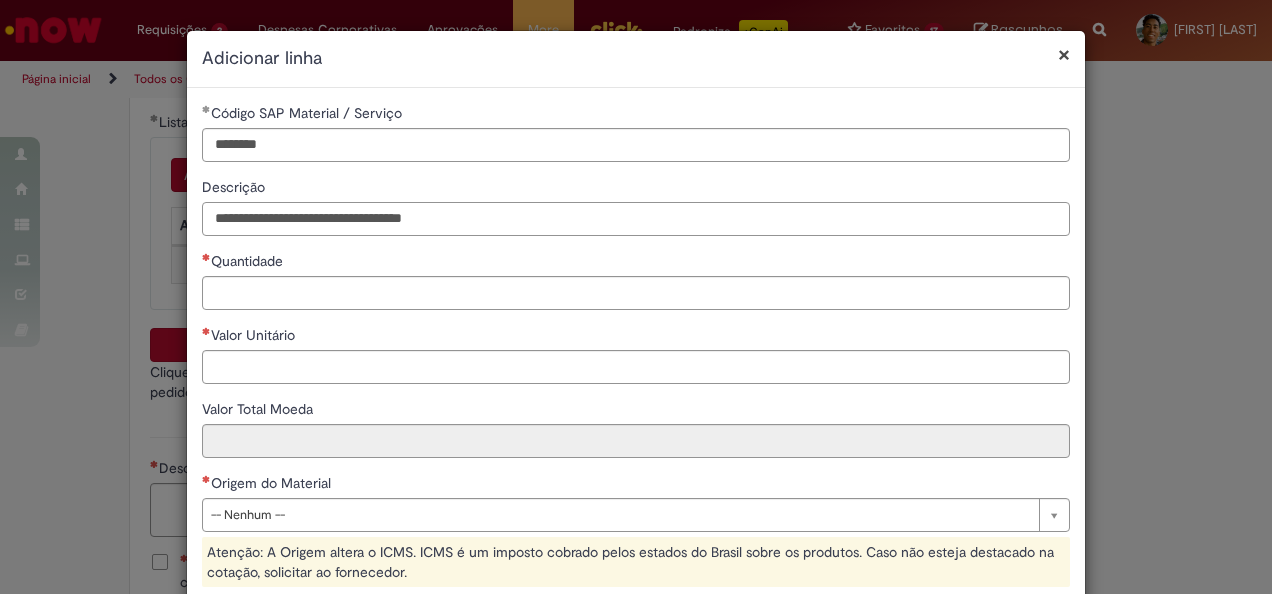 type on "**********" 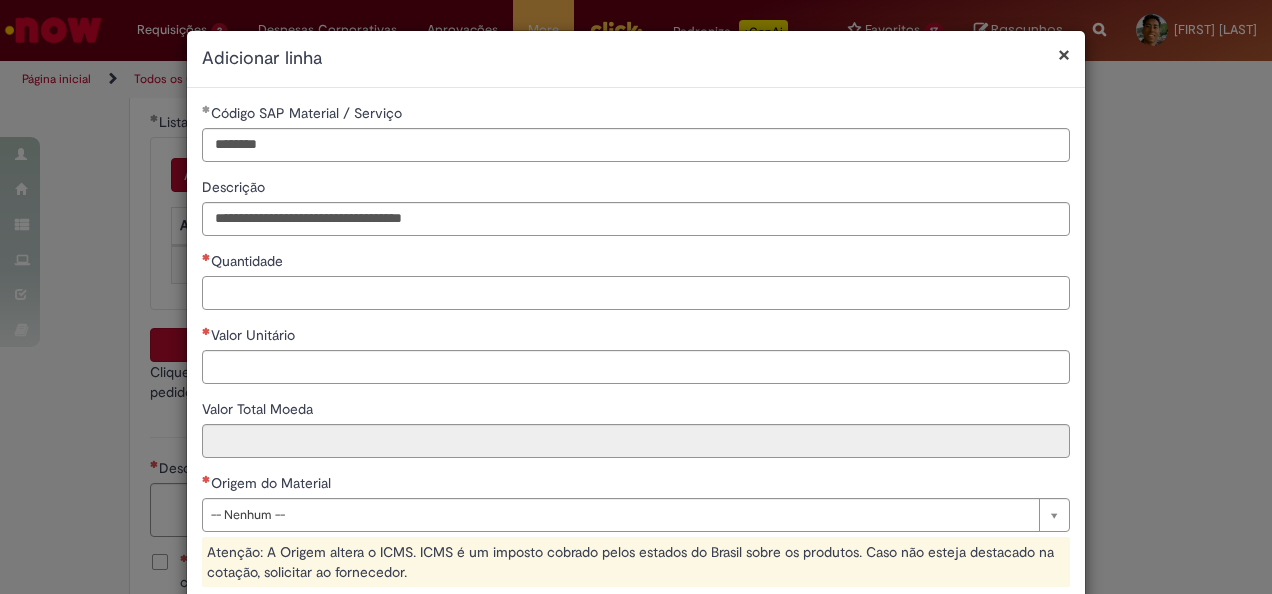 click on "Quantidade" at bounding box center [636, 293] 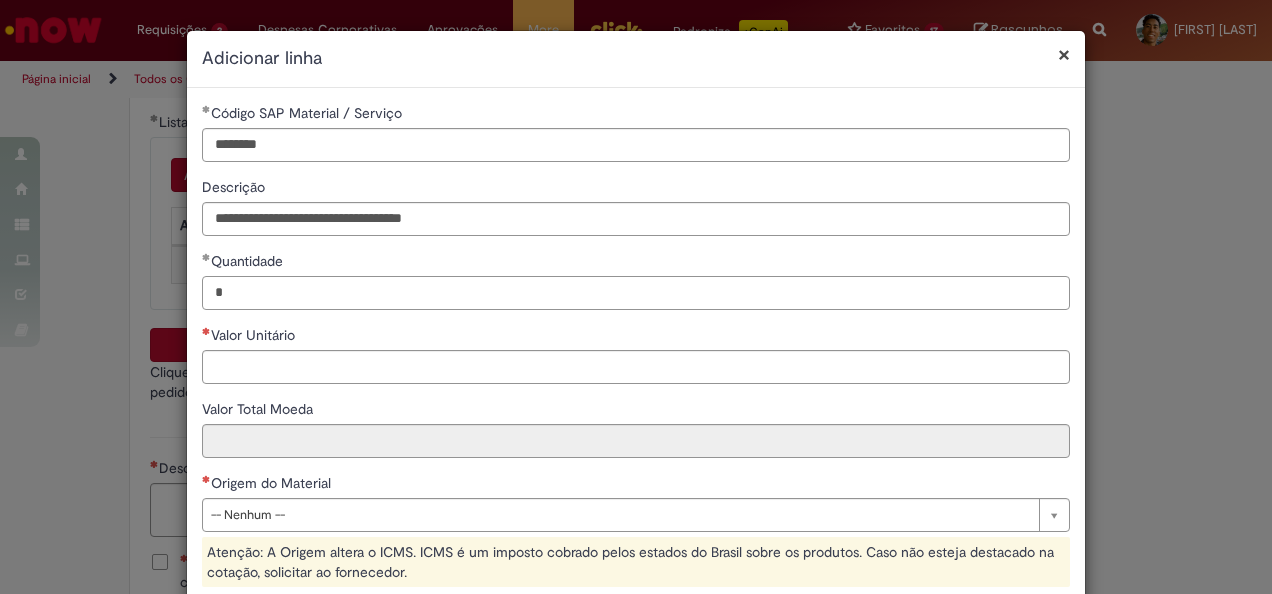type on "*" 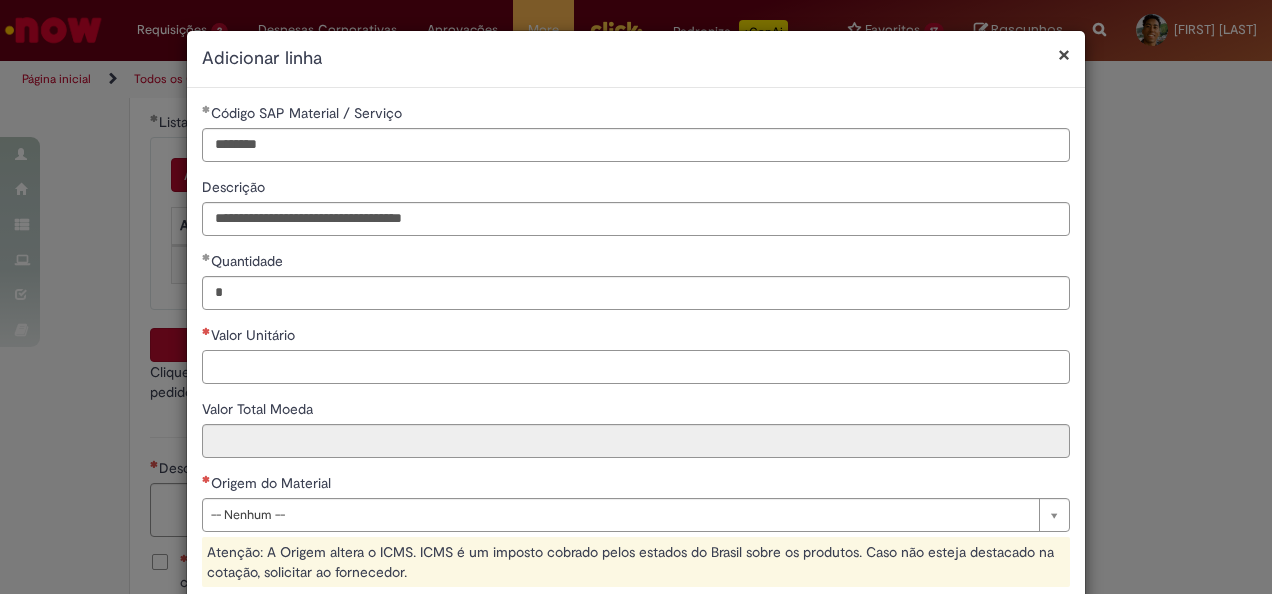 click on "Valor Unitário" at bounding box center [636, 367] 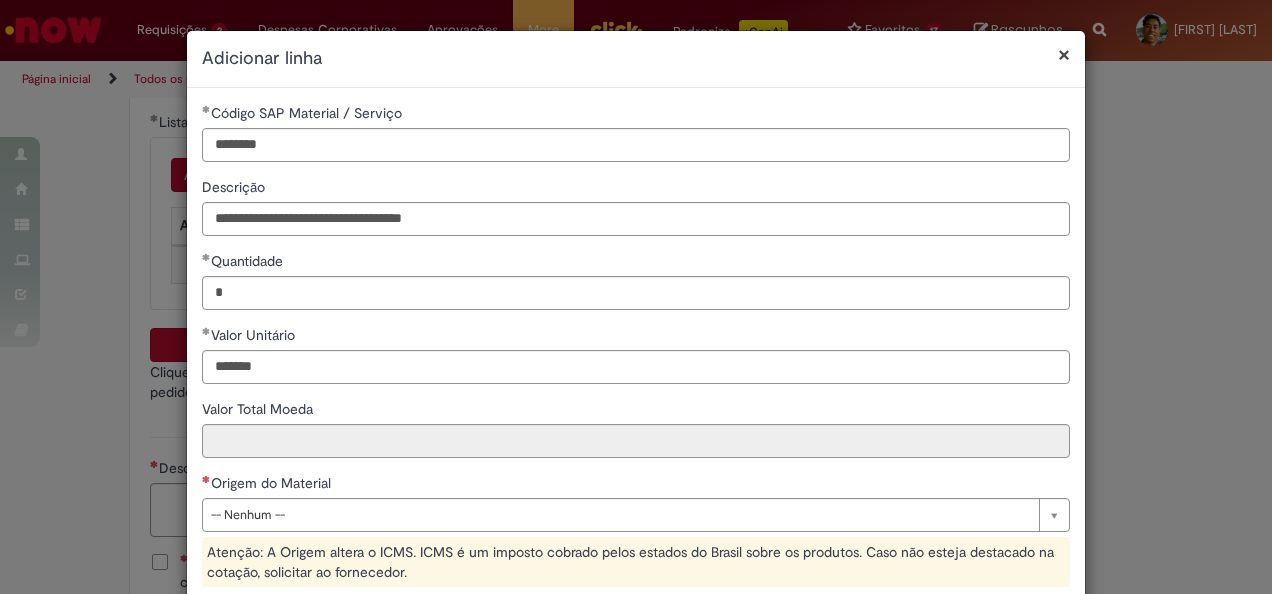 type on "********" 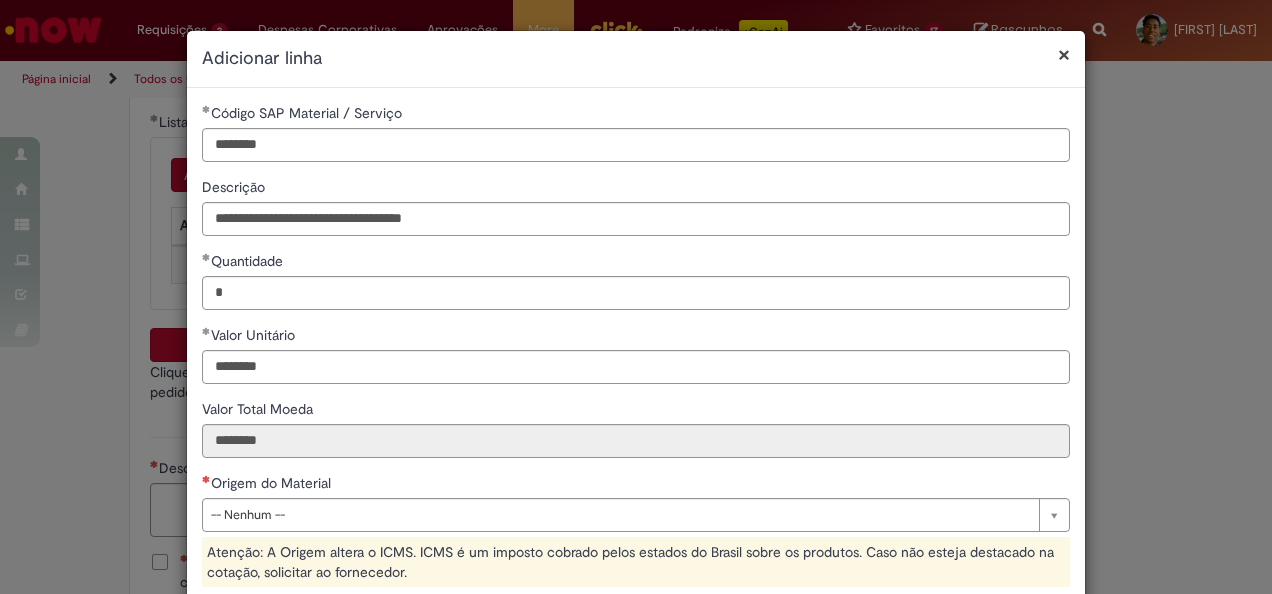 click on "**********" at bounding box center [636, 491] 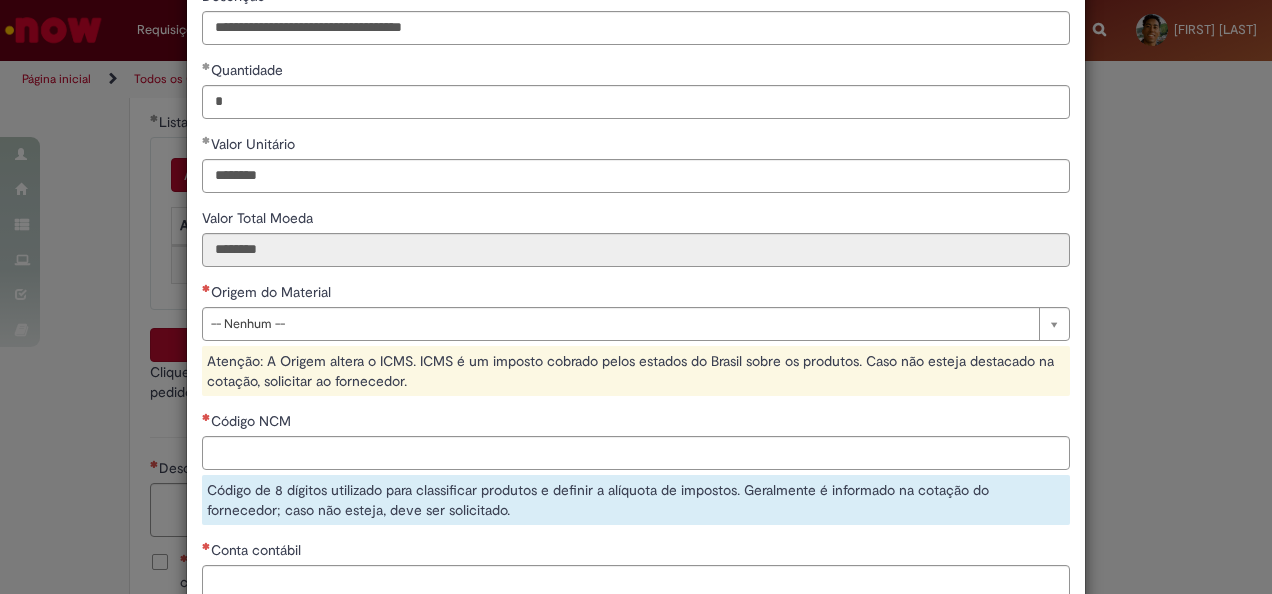 click on "Origem do Material" at bounding box center [636, 294] 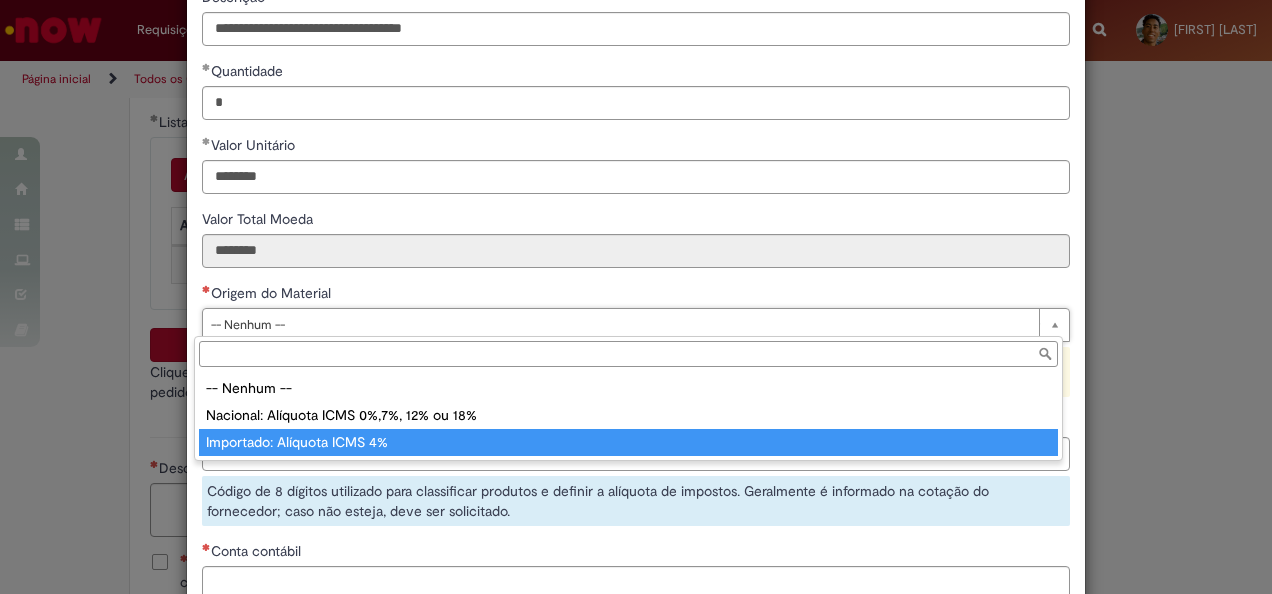 type on "**********" 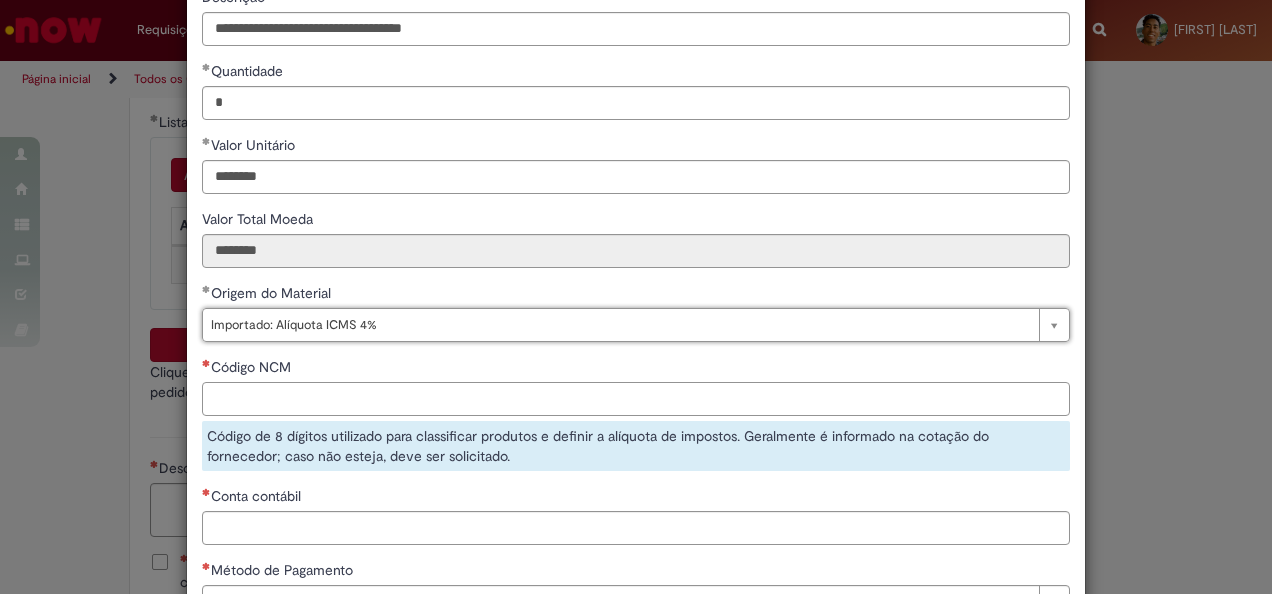 click on "Código NCM" at bounding box center [636, 399] 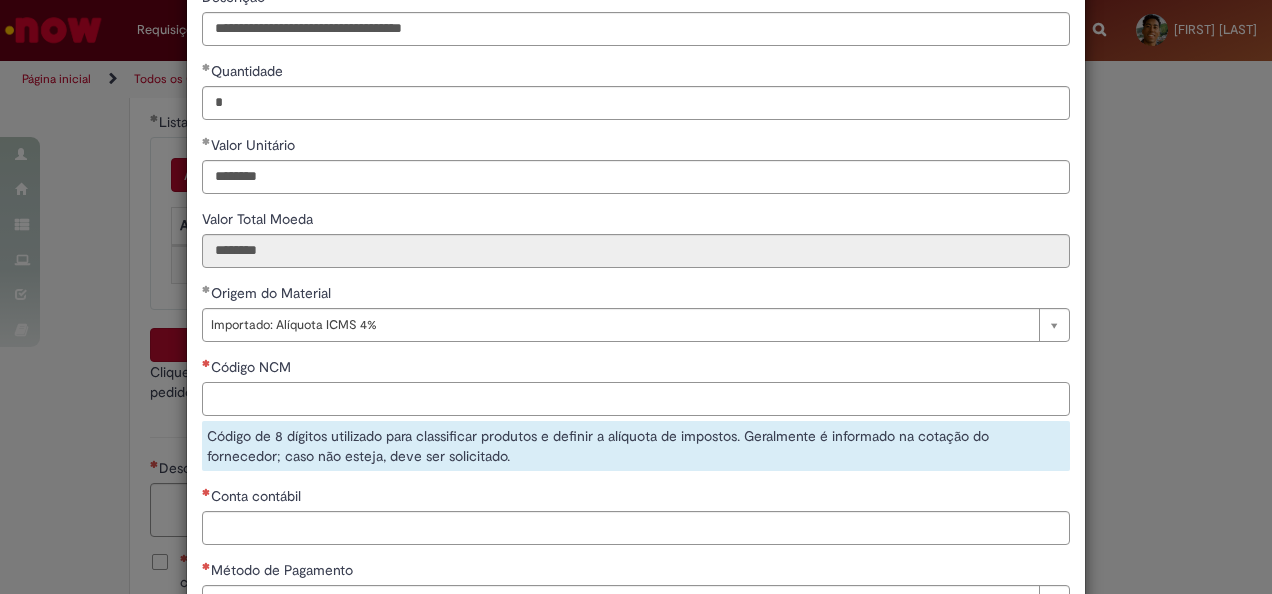 click on "Código NCM" at bounding box center [636, 399] 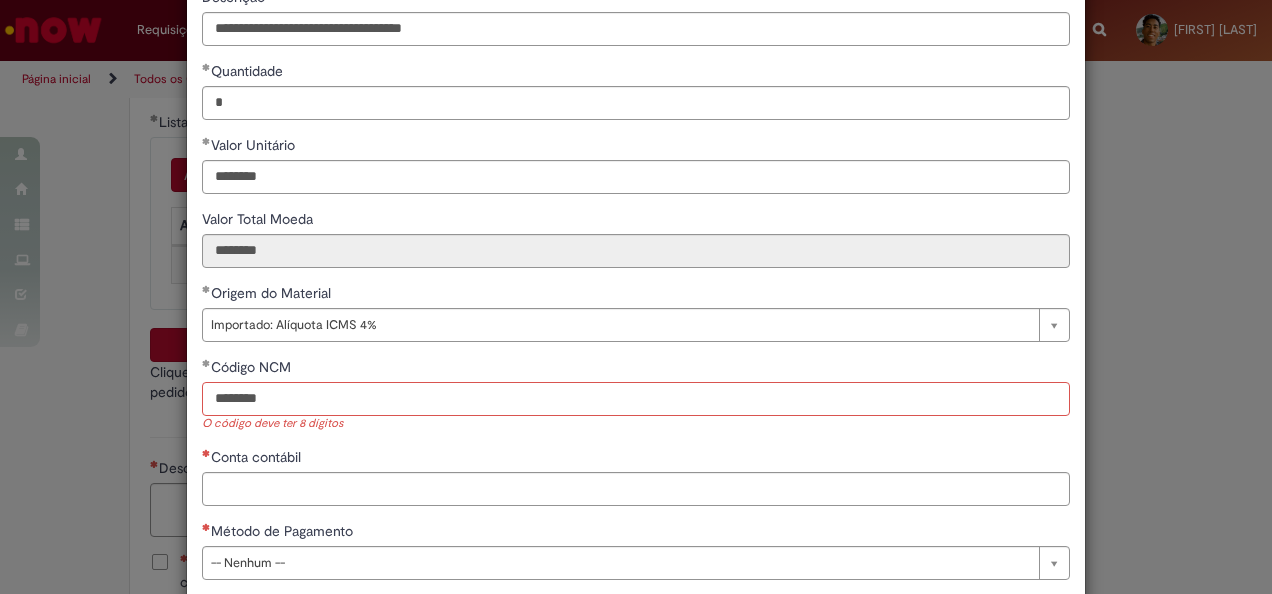 type on "********" 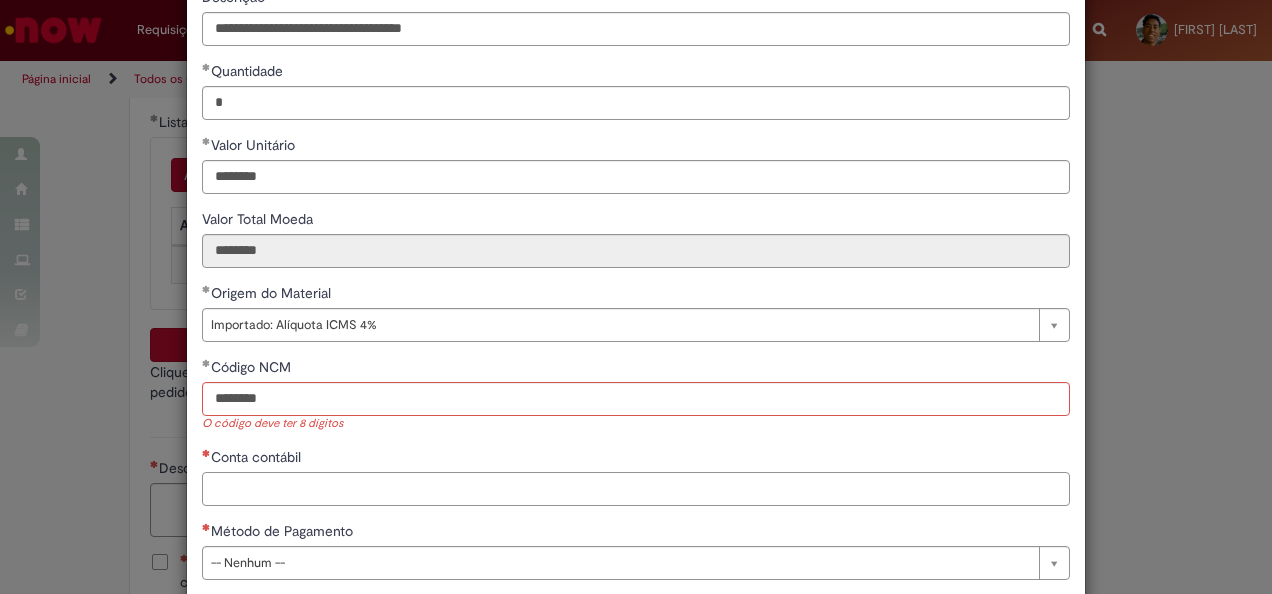 click on "Conta contábil" at bounding box center (636, 489) 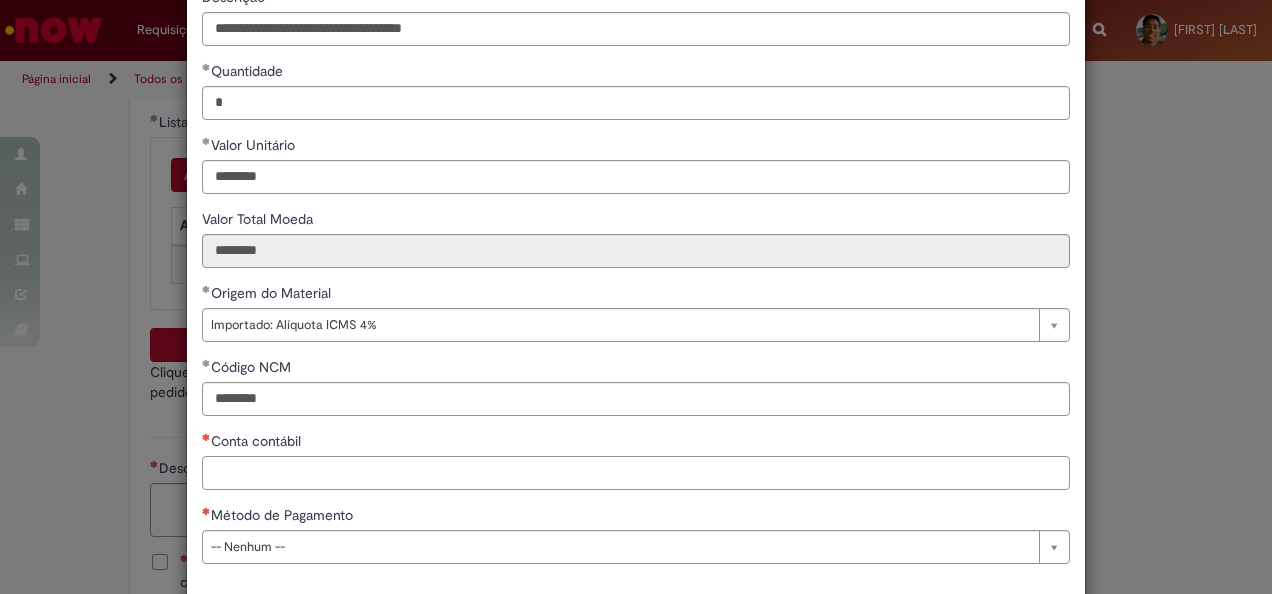 click on "Conta contábil" at bounding box center [636, 473] 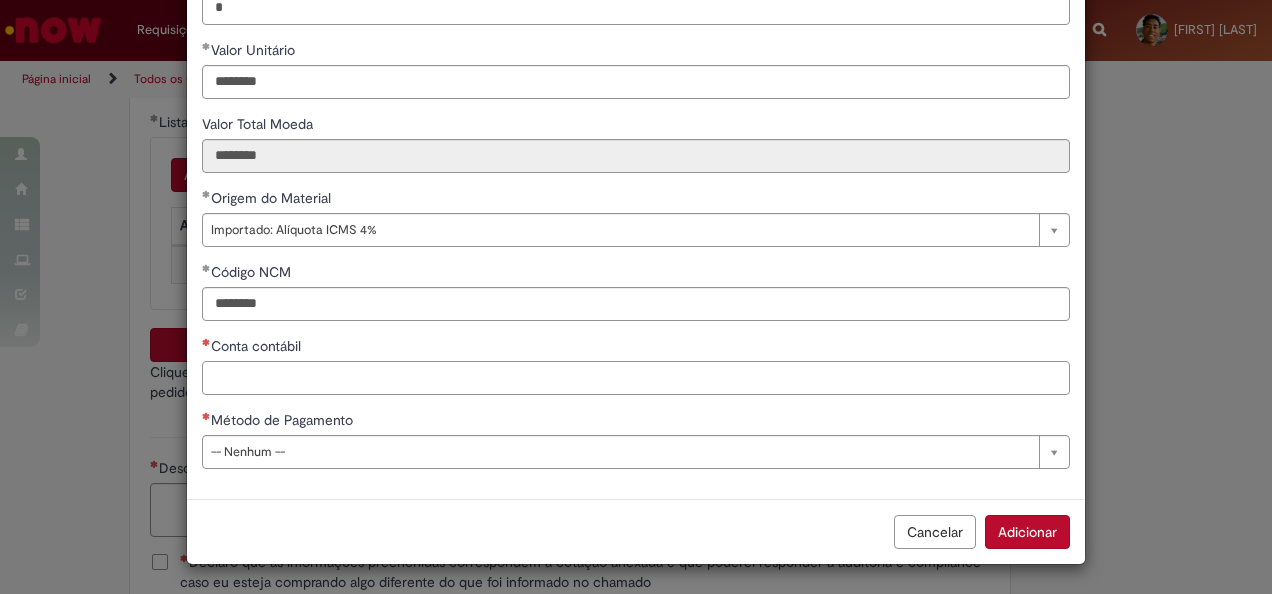 click on "Conta contábil" at bounding box center (636, 378) 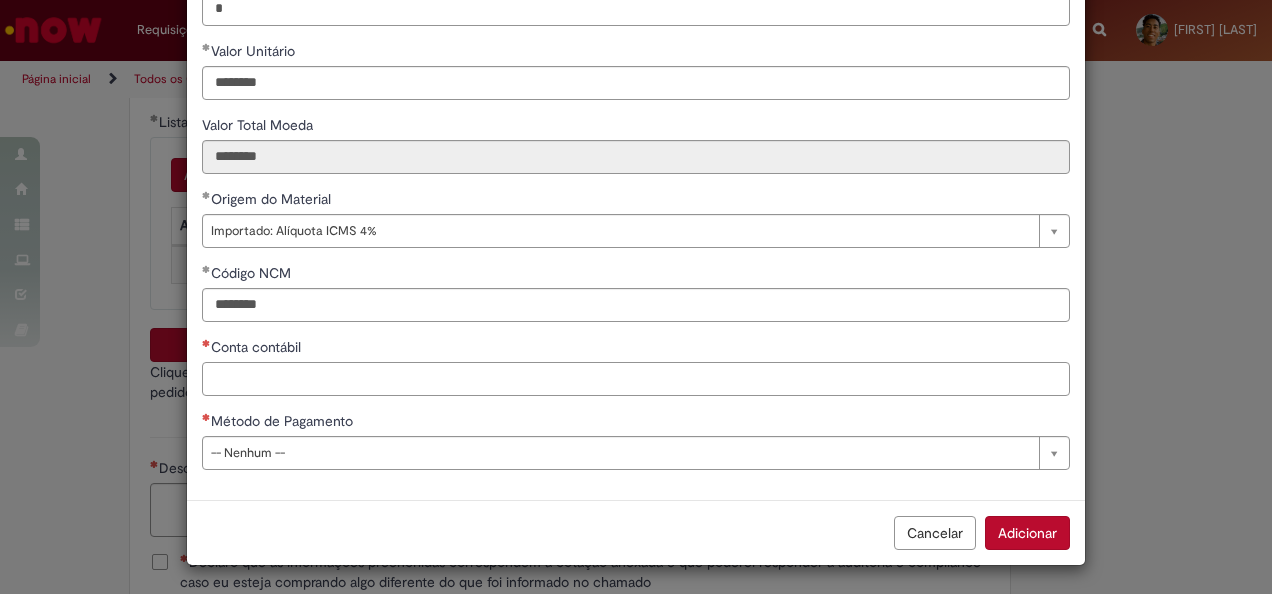 paste on "********" 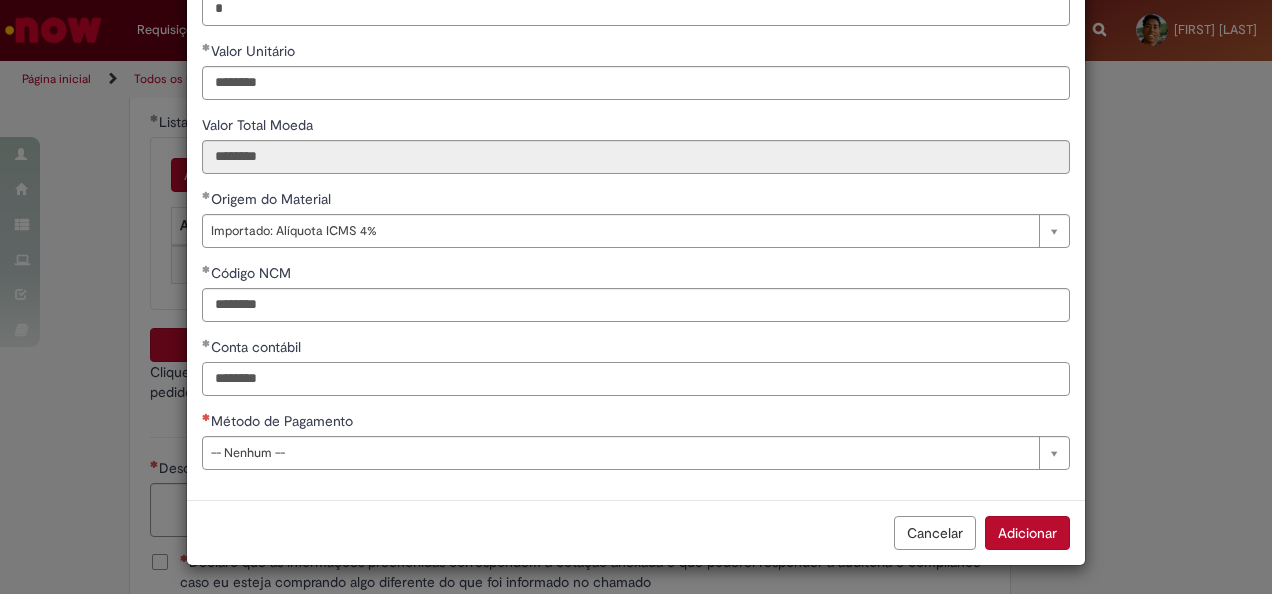 type on "********" 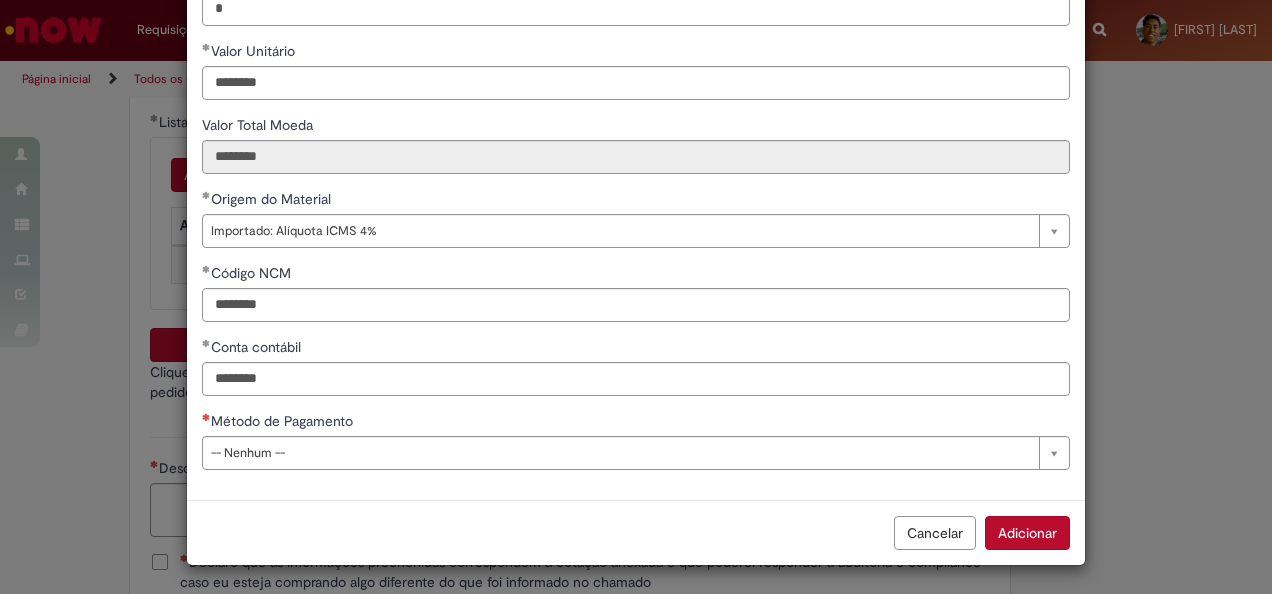 click on "Método de Pagamento" at bounding box center [636, 423] 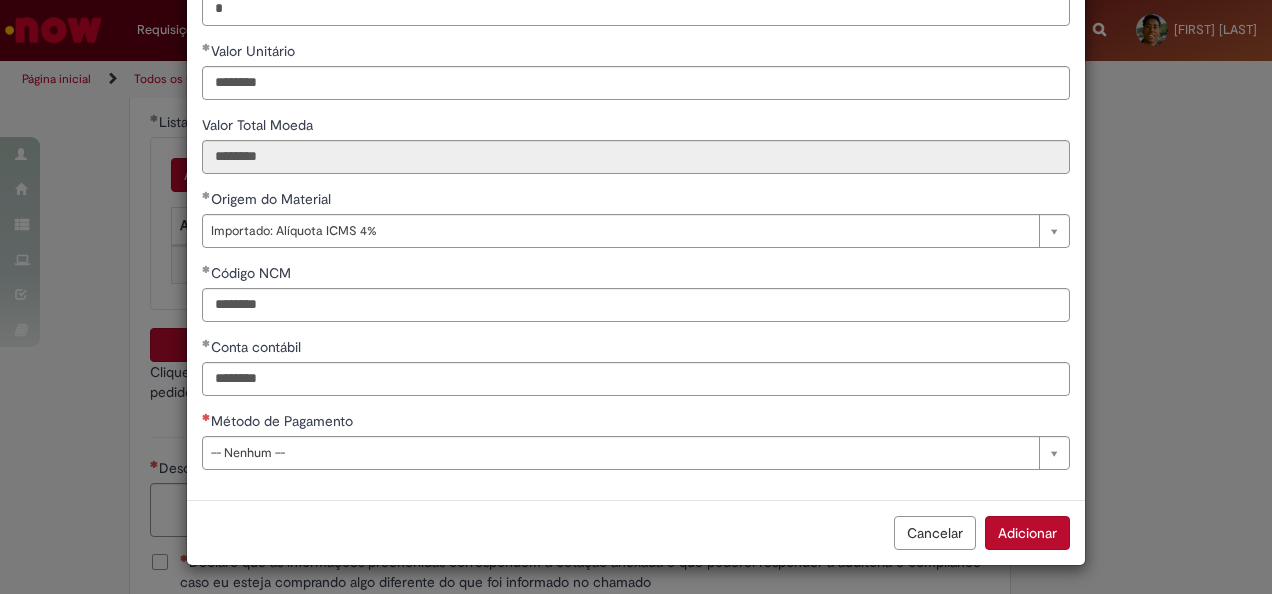 scroll, scrollTop: 284, scrollLeft: 0, axis: vertical 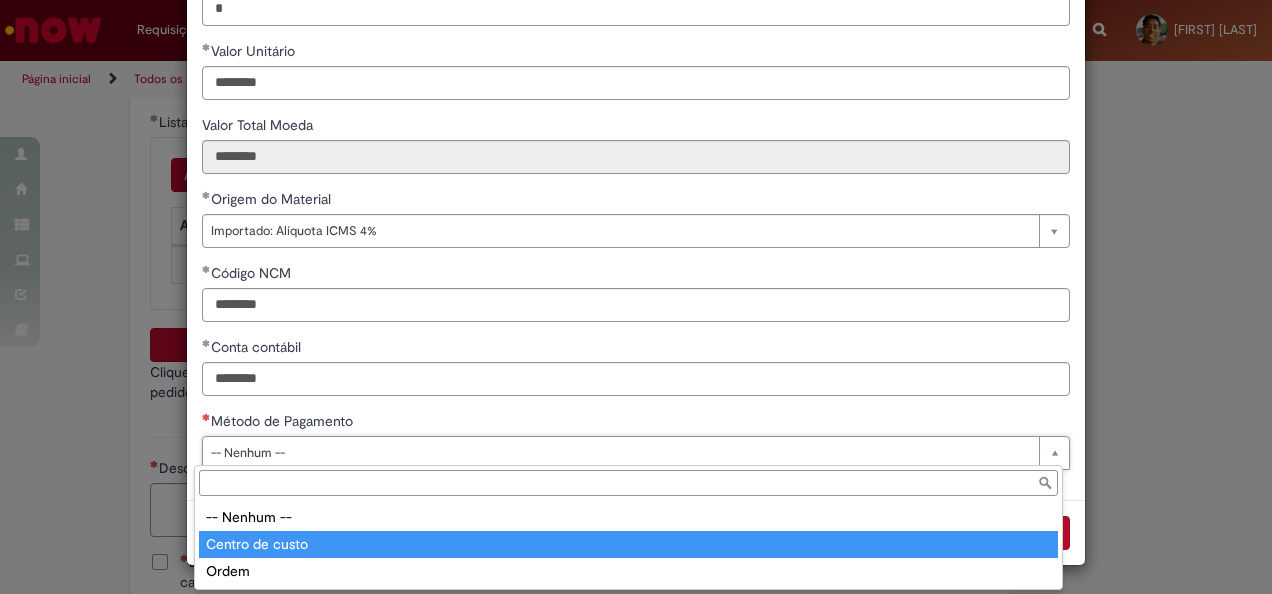 type on "**********" 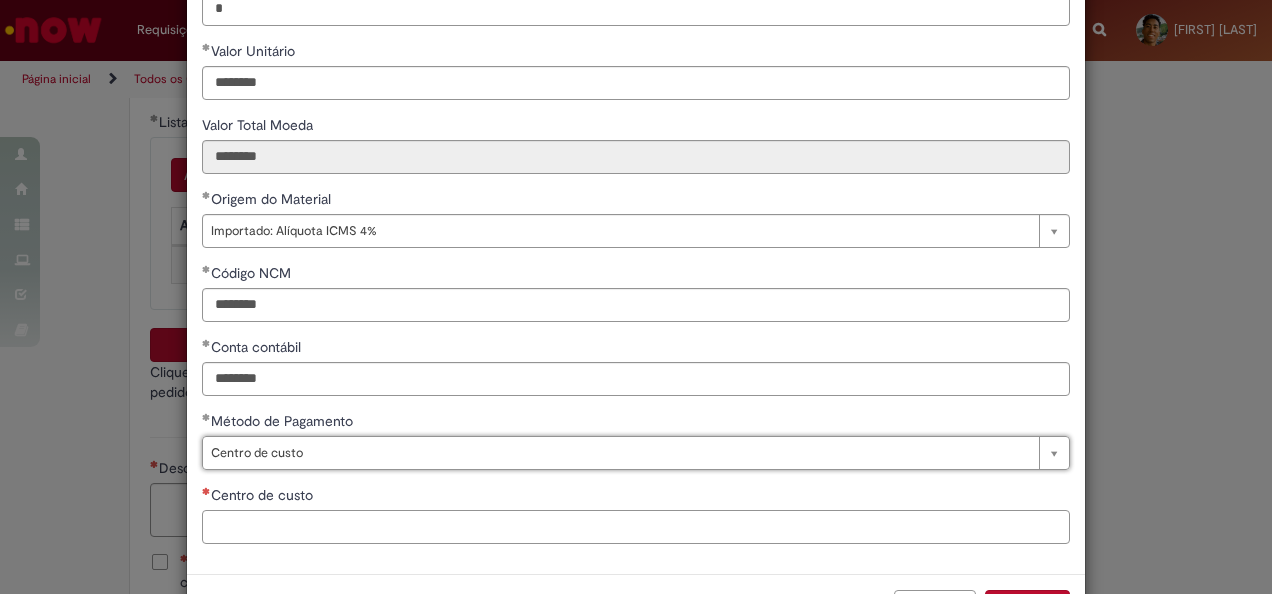 click on "Centro de custo" at bounding box center (636, 527) 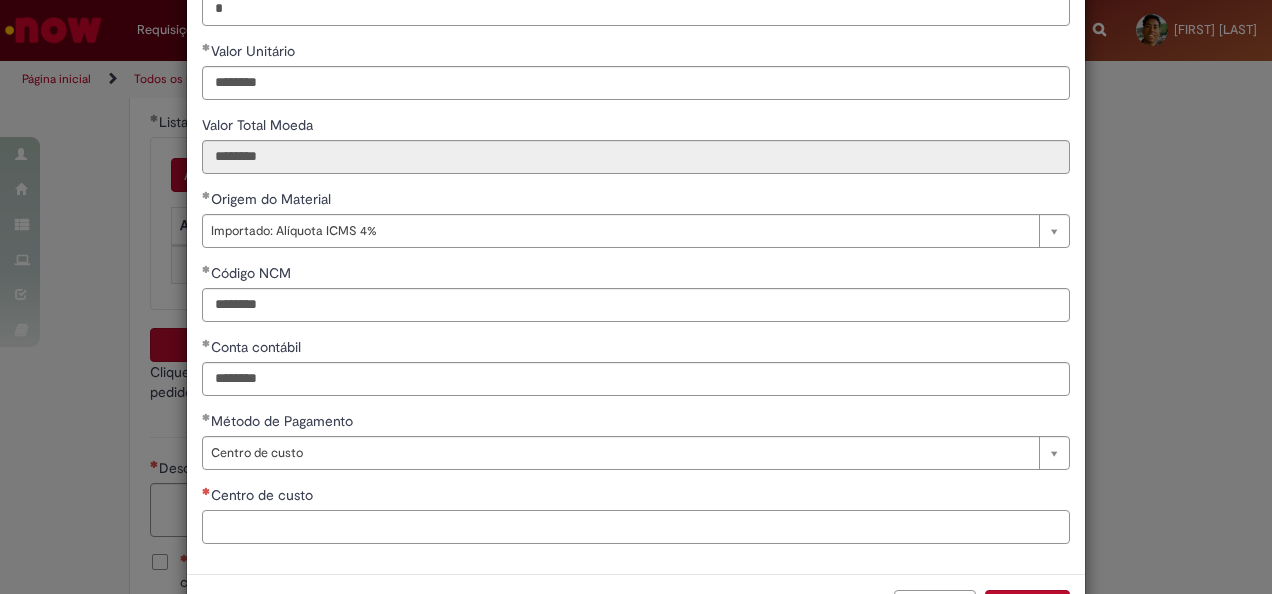 paste on "**********" 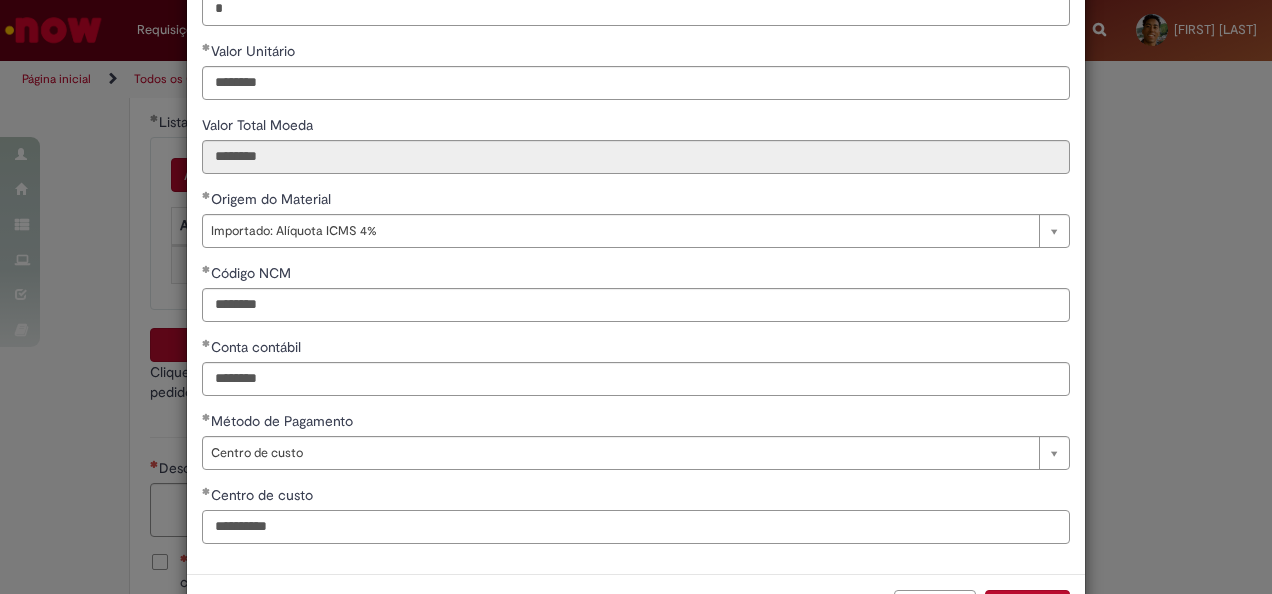 type on "**********" 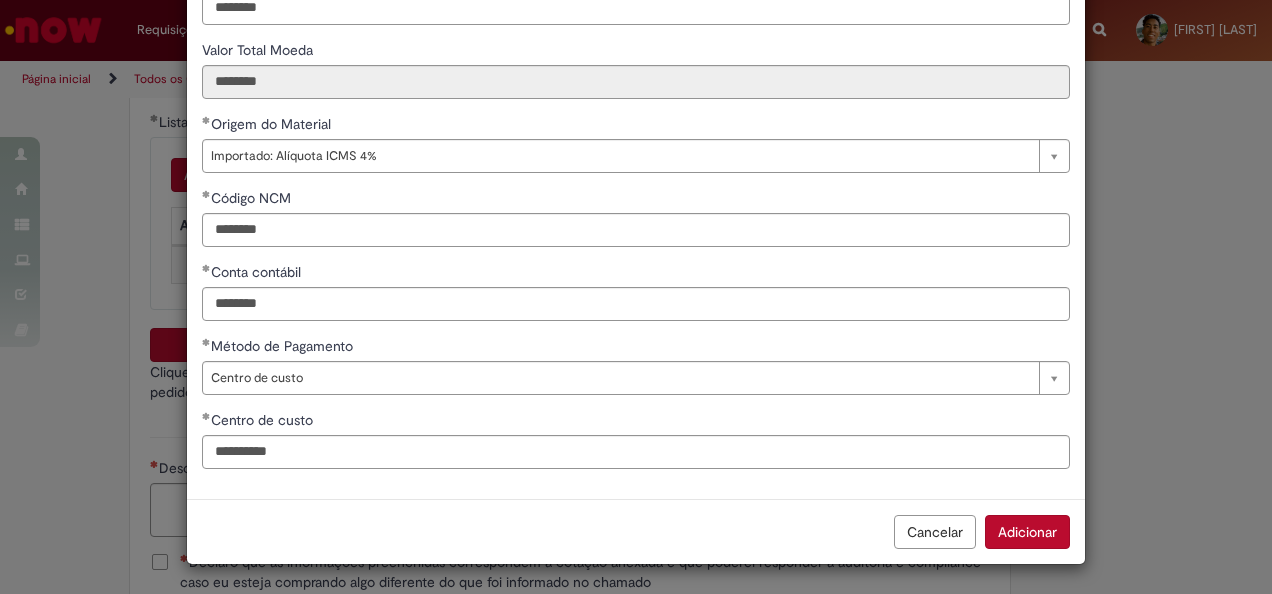 drag, startPoint x: 1058, startPoint y: 528, endPoint x: 1032, endPoint y: 526, distance: 26.076809 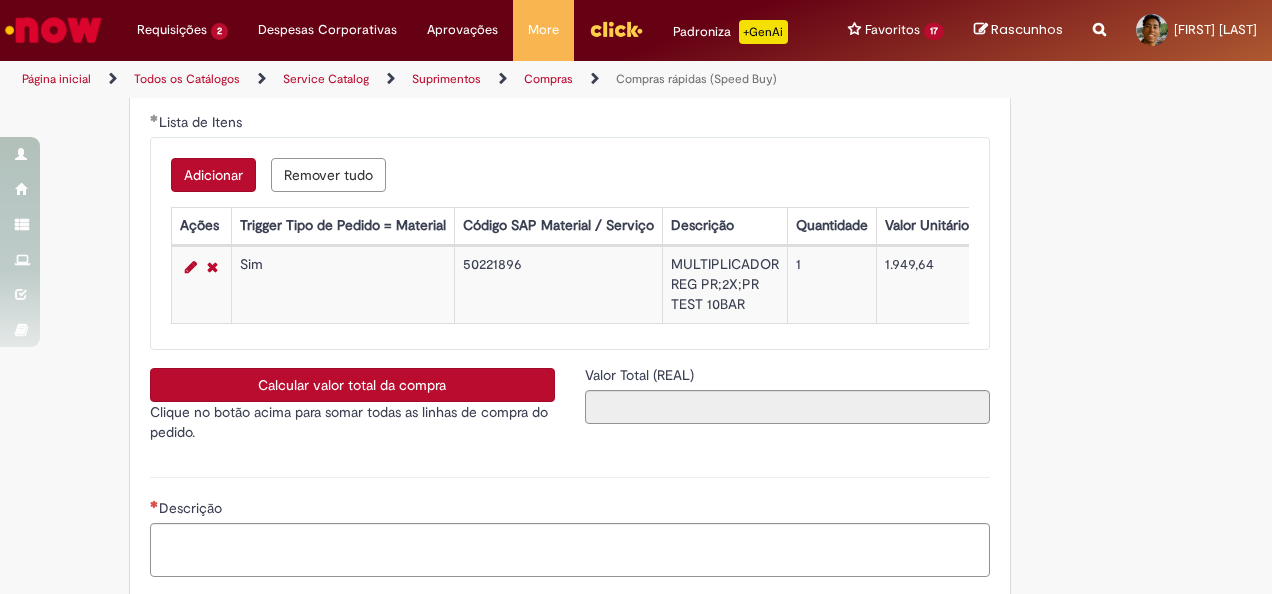click on "Calcular valor total da compra" at bounding box center (352, 385) 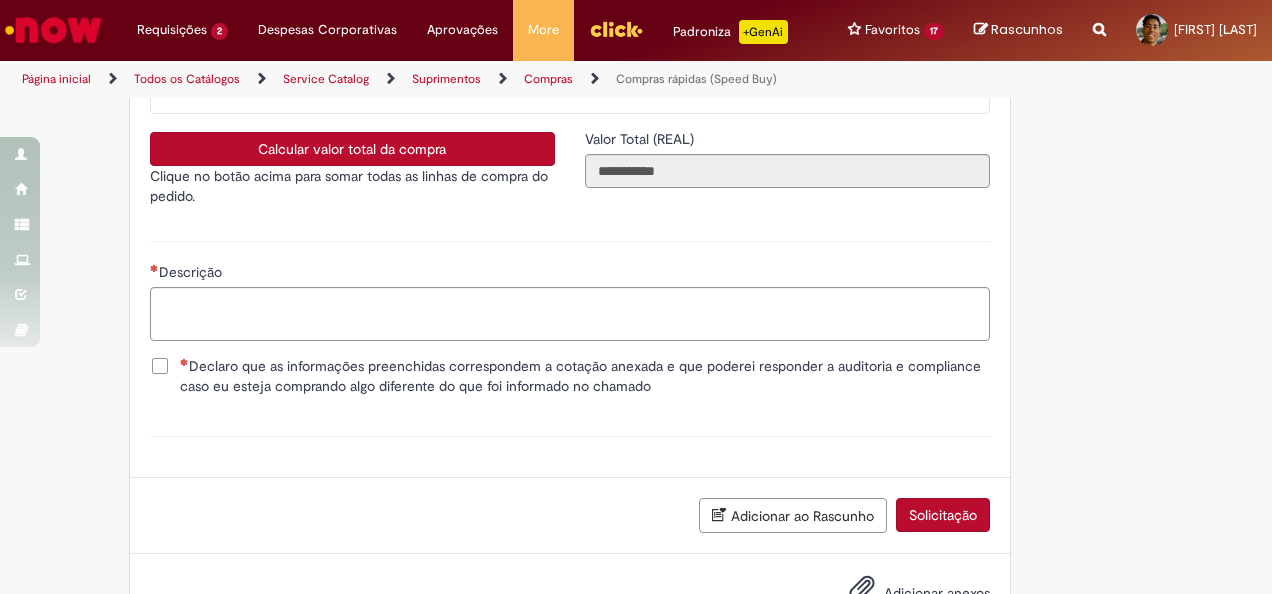scroll, scrollTop: 3289, scrollLeft: 0, axis: vertical 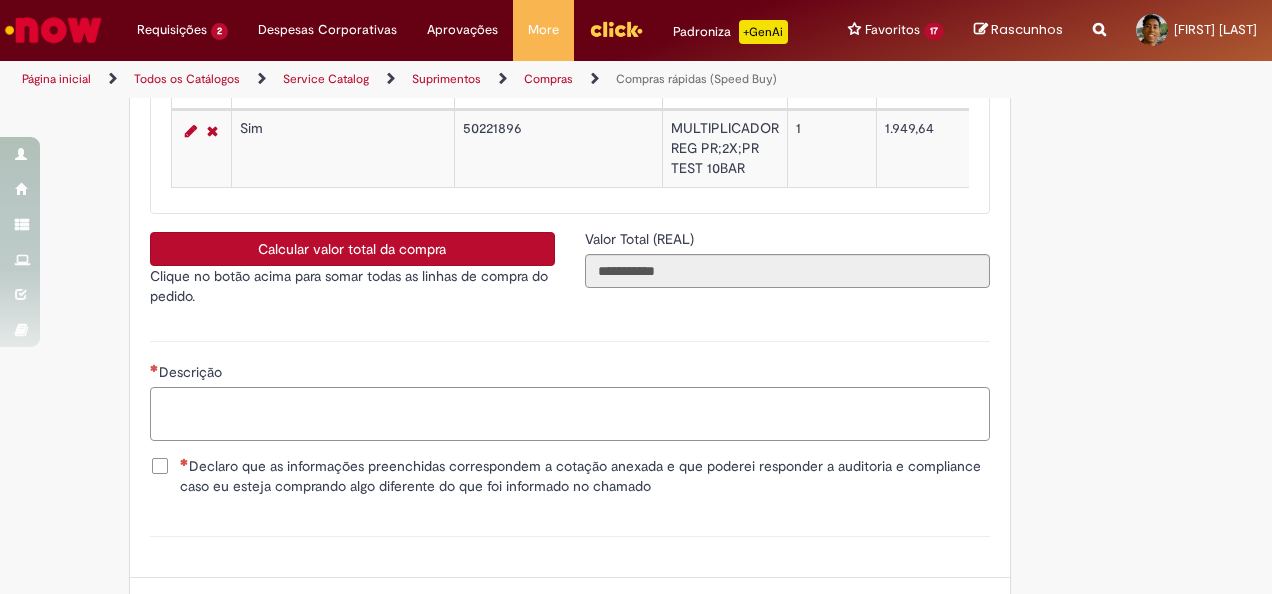 click on "Descrição" at bounding box center [570, 413] 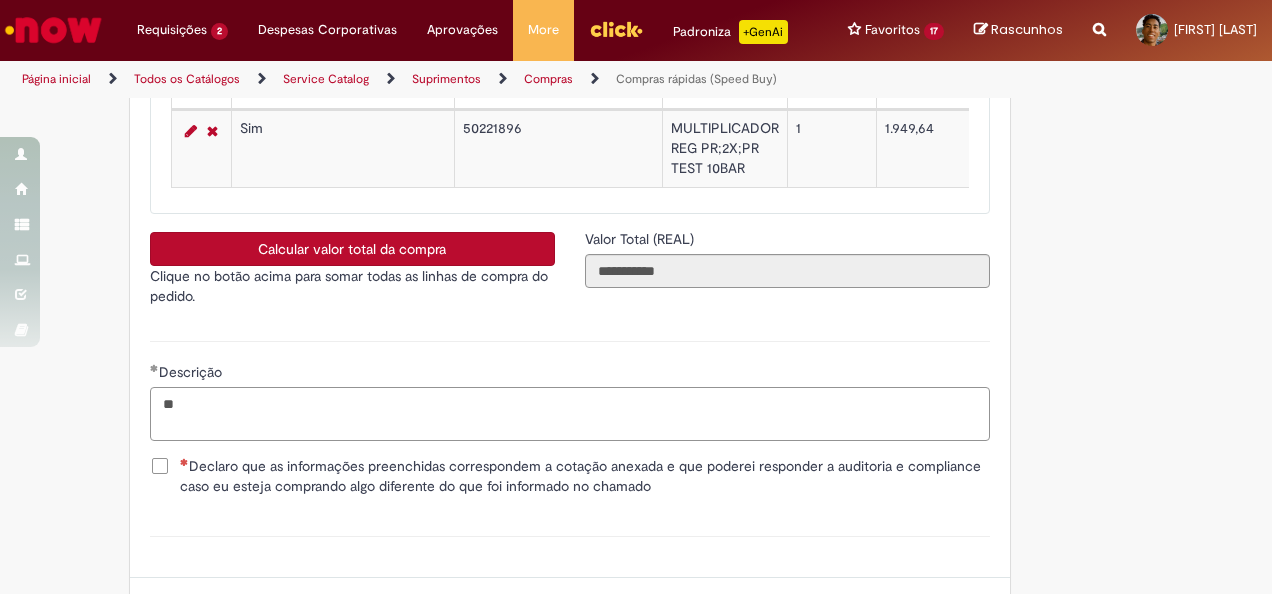 type on "*" 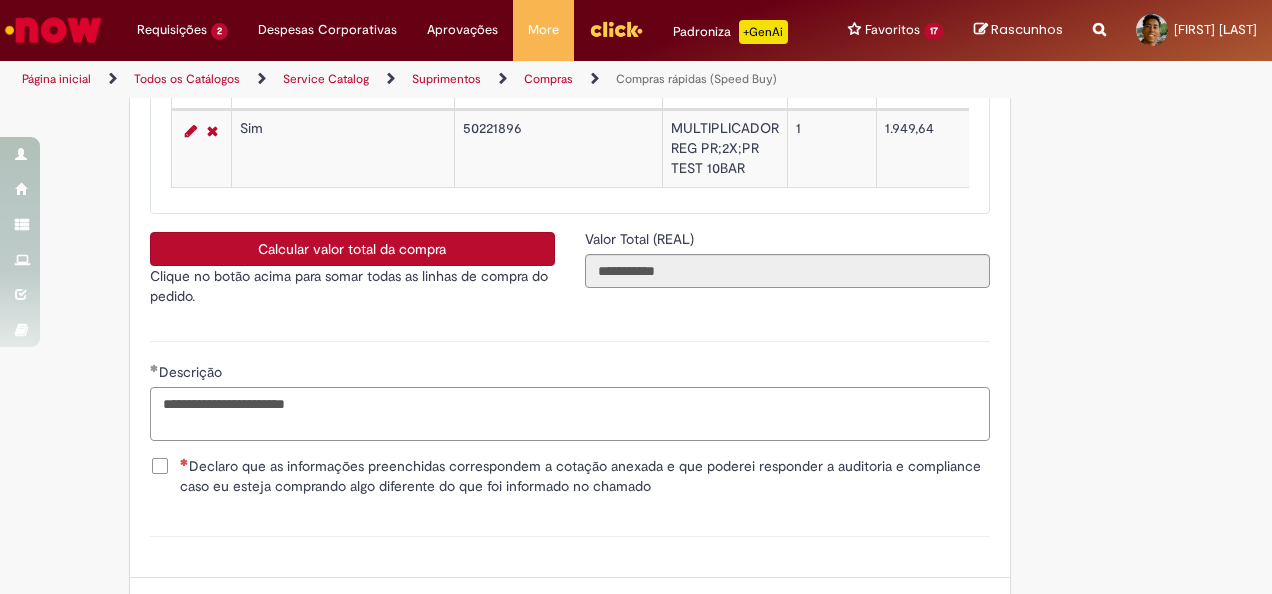 type on "**********" 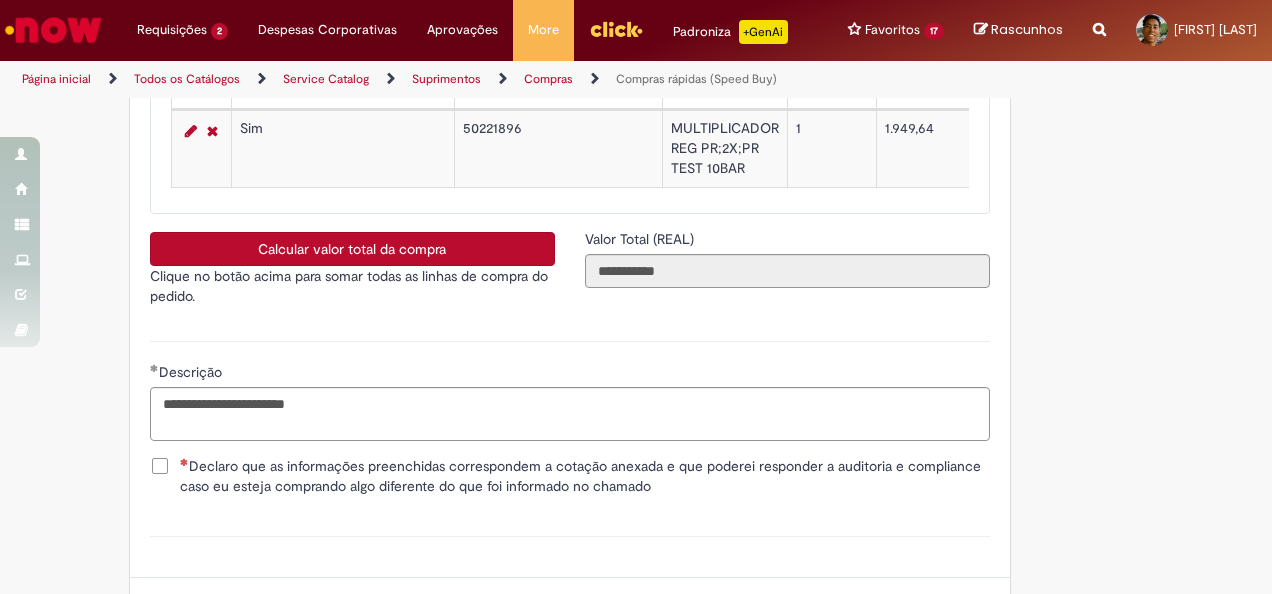 click on "Declaro que as informações preenchidas correspondem a cotação anexada e que poderei responder a auditoria e compliance caso eu esteja comprando algo diferente do que foi informado no chamado" at bounding box center [585, 476] 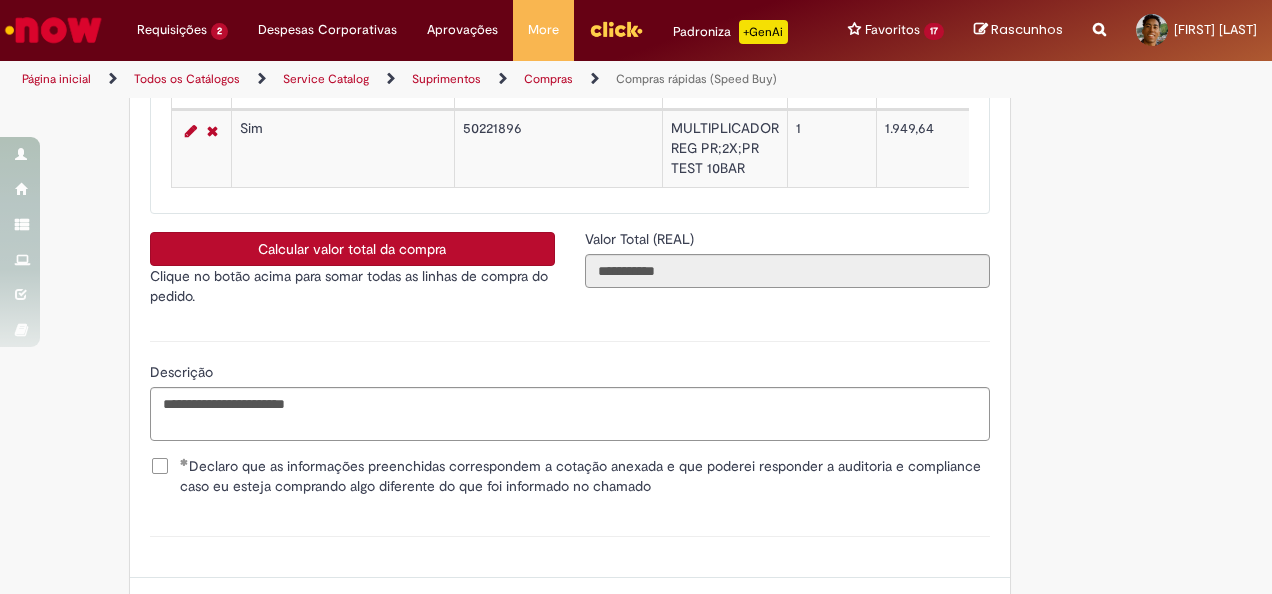 click on "Obrigatório um anexo.
Adicionar a Favoritos
Compras rápidas (Speed Buy)
Chamado destinado para a geração de pedido de compra de indiretos.
O Speed buy é a ferramenta oficial para a geração de pedidos de compra que atenda aos seguintes requisitos:
Compras de material e serviço indiretos
Compras inferiores a R$13.000 *
Compras com fornecedores nacionais
Compras de material sem contrato ativo no SAP para o centro solicitado
* Essa cota é referente ao tipo de solicitação padrão de Speed buy. Os chamados com cotas especiais podem possuir valores divergentes.
Regras de Utilização
No campo “Tipo de Solicitação” selecionar a opção correspondente a sua unidade de negócio.
Solicitação Padrão de Speed buy:
Fábricas, centros de Excelência e de Distribuição:  habilitado para todos usuários ambev
Ativos   de TI:" at bounding box center (636, -1214) 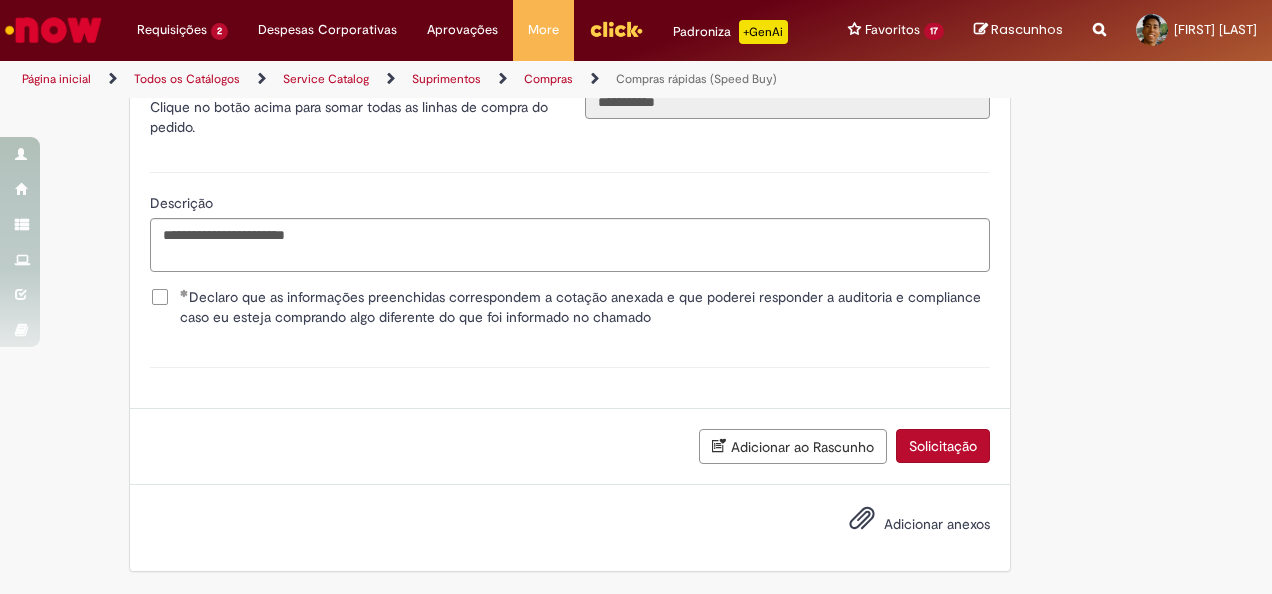 click on "Adicionar anexos" at bounding box center (937, 524) 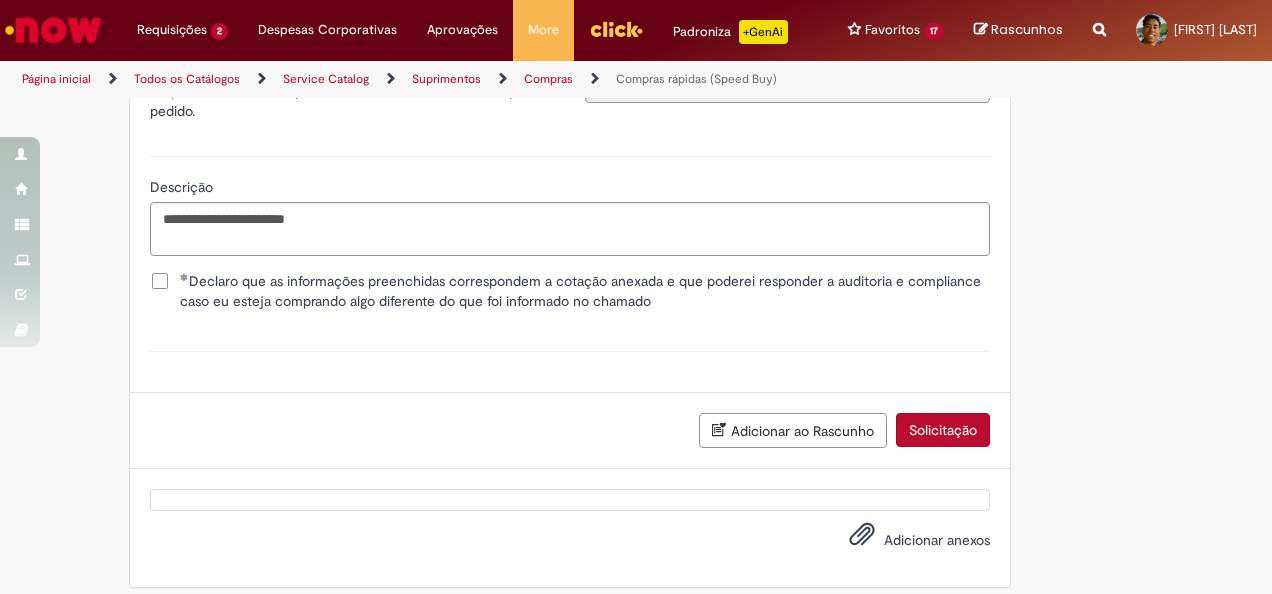 scroll, scrollTop: 2878, scrollLeft: 0, axis: vertical 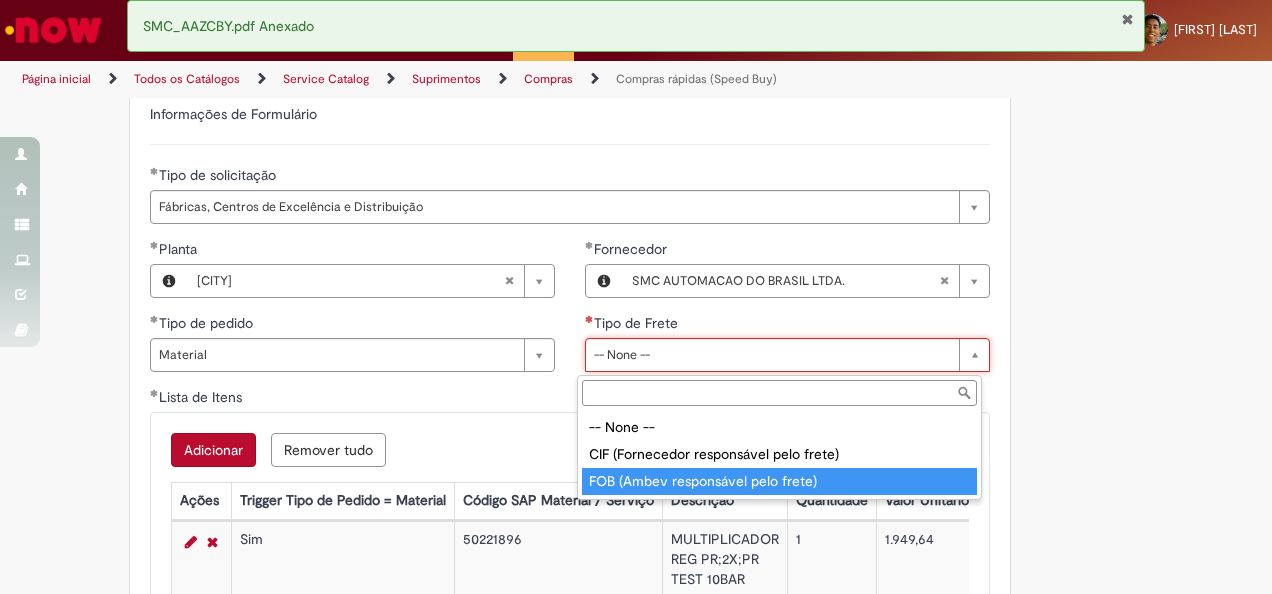 type on "**********" 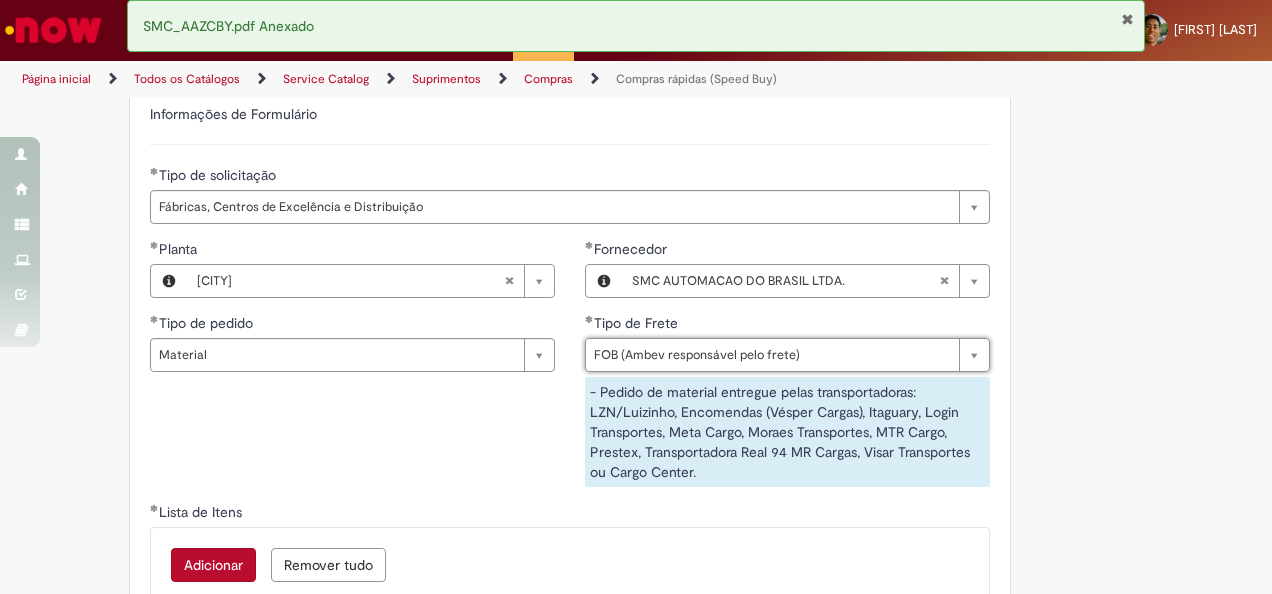 click on "Obrigatório um anexo.
Adicionar a Favoritos
Compras rápidas (Speed Buy)
Chamado destinado para a geração de pedido de compra de indiretos.
O Speed buy é a ferramenta oficial para a geração de pedidos de compra que atenda aos seguintes requisitos:
Compras de material e serviço indiretos
Compras inferiores a R$13.000 *
Compras com fornecedores nacionais
Compras de material sem contrato ativo no SAP para o centro solicitado
* Essa cota é referente ao tipo de solicitação padrão de Speed buy. Os chamados com cotas especiais podem possuir valores divergentes.
Regras de Utilização
No campo “Tipo de Solicitação” selecionar a opção correspondente a sua unidade de negócio.
Solicitação Padrão de Speed buy:
Fábricas, centros de Excelência e de Distribuição:  habilitado para todos usuários ambev
Ativos   de TI:" at bounding box center [636, -709] 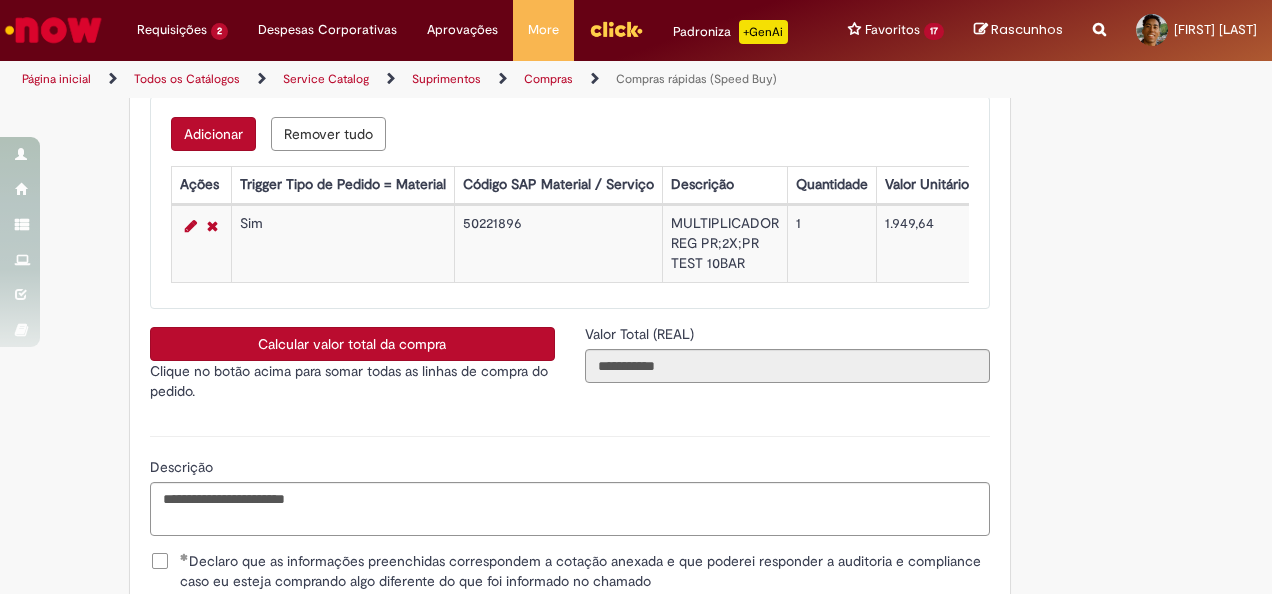 scroll, scrollTop: 3334, scrollLeft: 0, axis: vertical 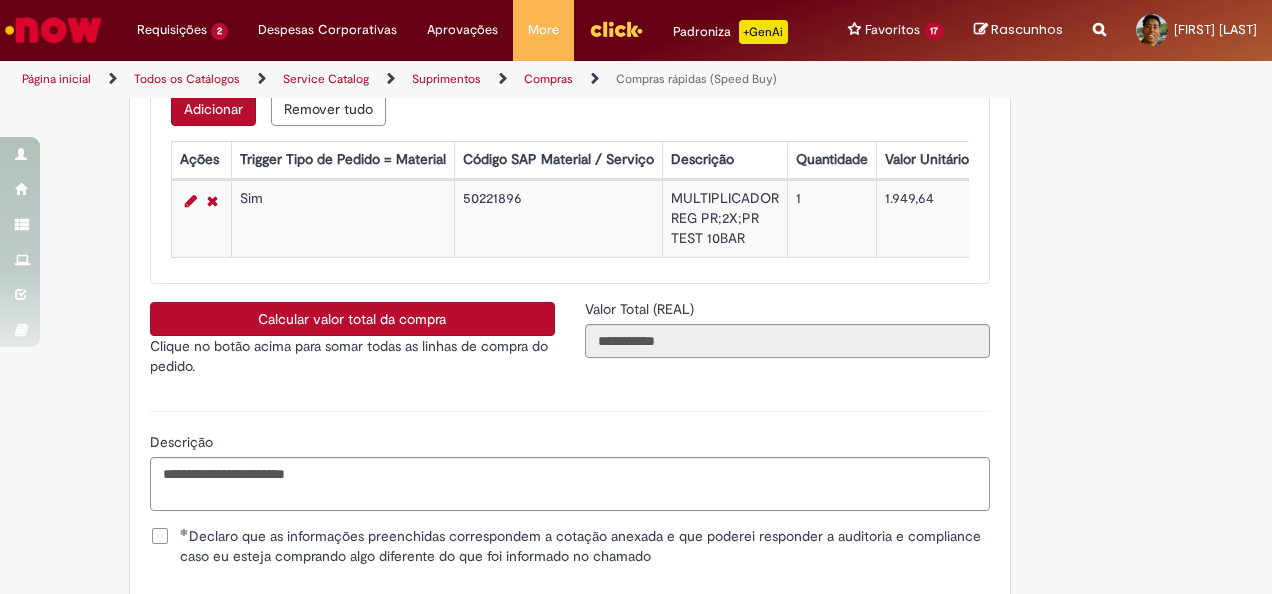 drag, startPoint x: 1047, startPoint y: 420, endPoint x: 1195, endPoint y: 450, distance: 151.00993 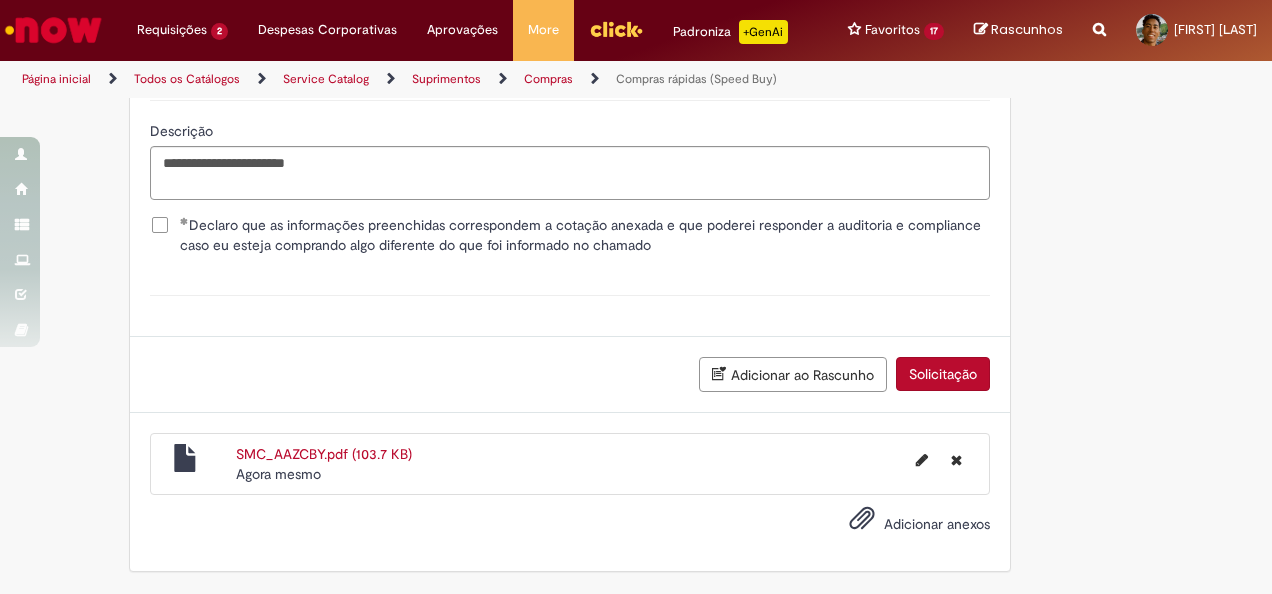 scroll, scrollTop: 3660, scrollLeft: 0, axis: vertical 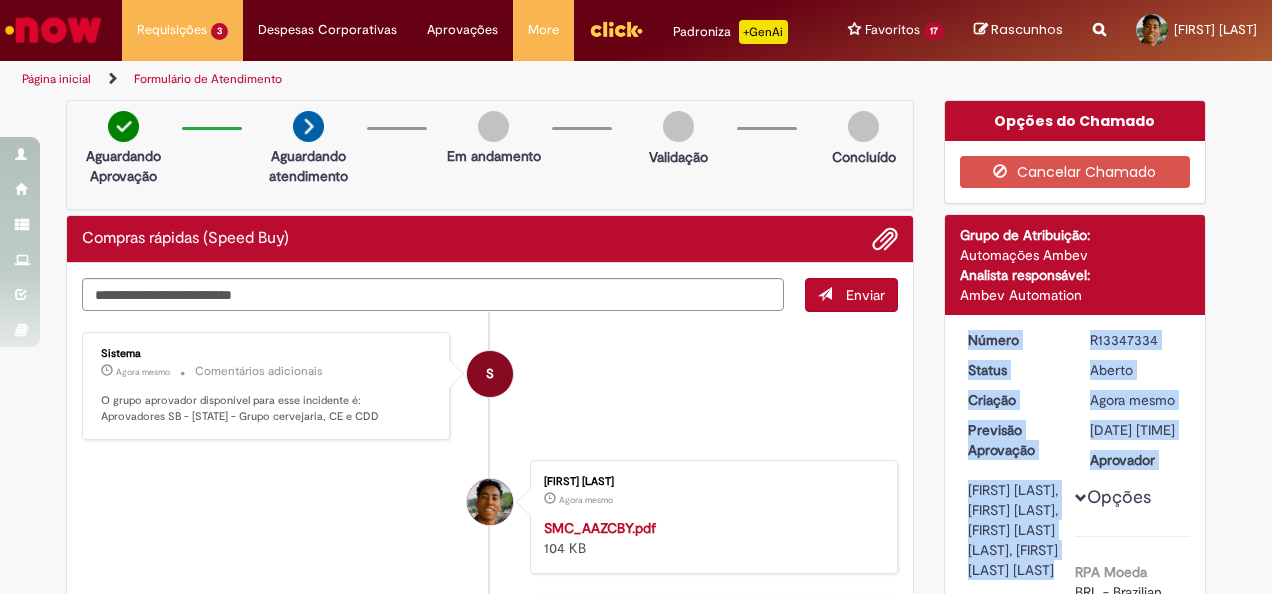 copy on "R13347334" 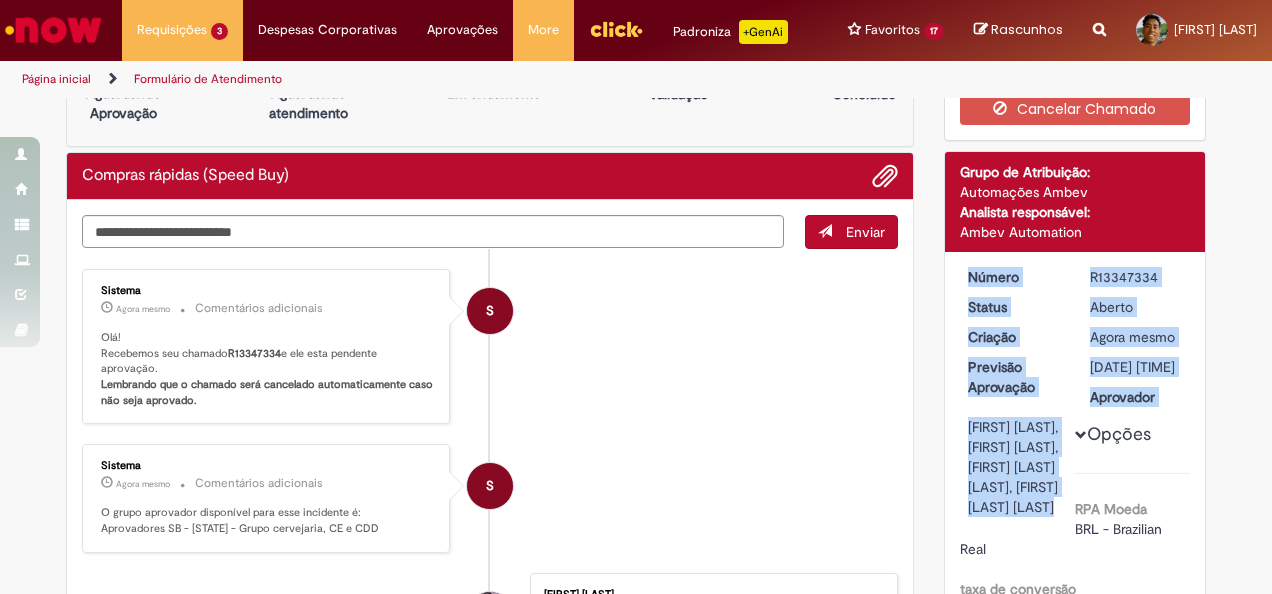 scroll, scrollTop: 69, scrollLeft: 0, axis: vertical 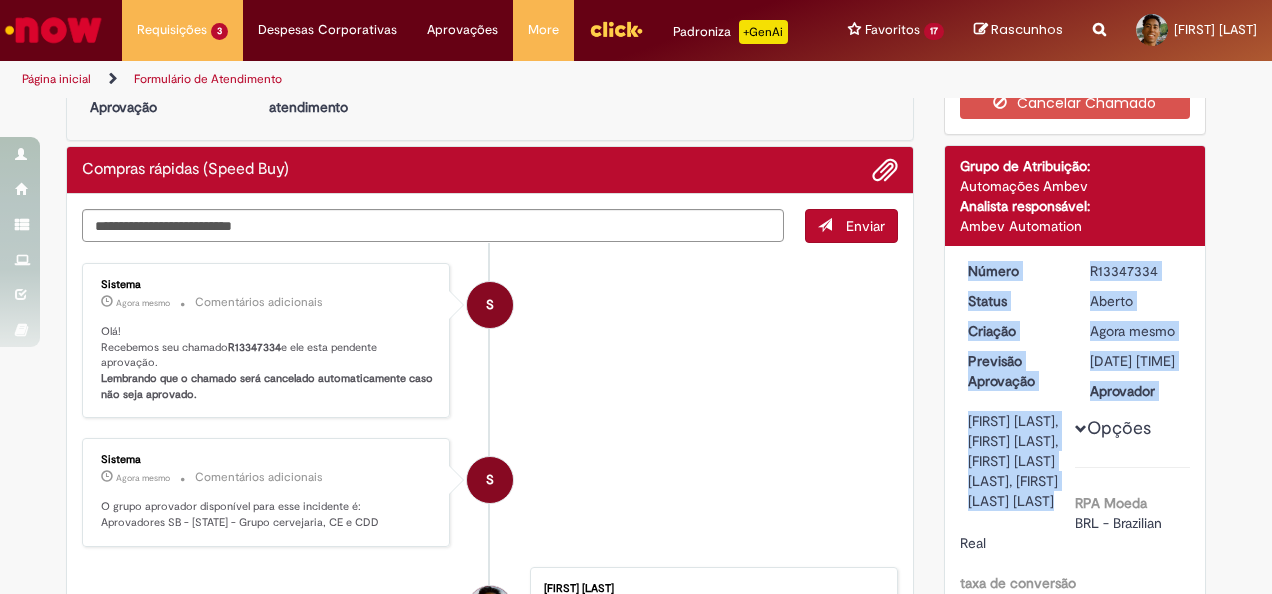 click on "Agora mesmo Agora mesmo" at bounding box center [1136, 331] 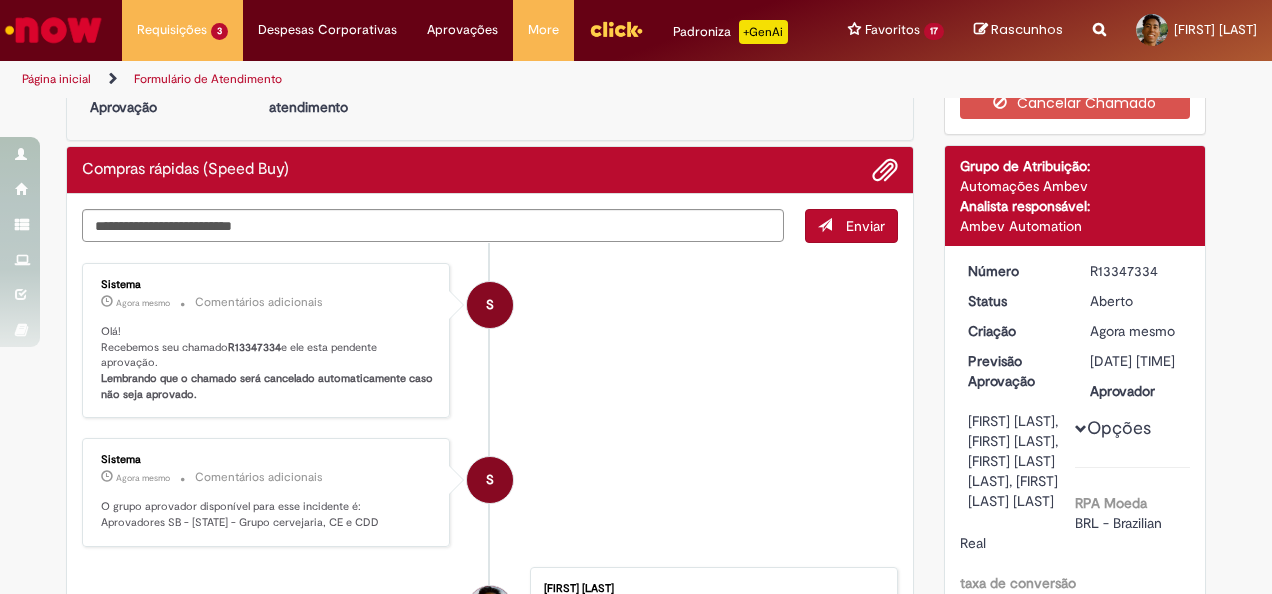 drag, startPoint x: 1083, startPoint y: 270, endPoint x: 1163, endPoint y: 268, distance: 80.024994 